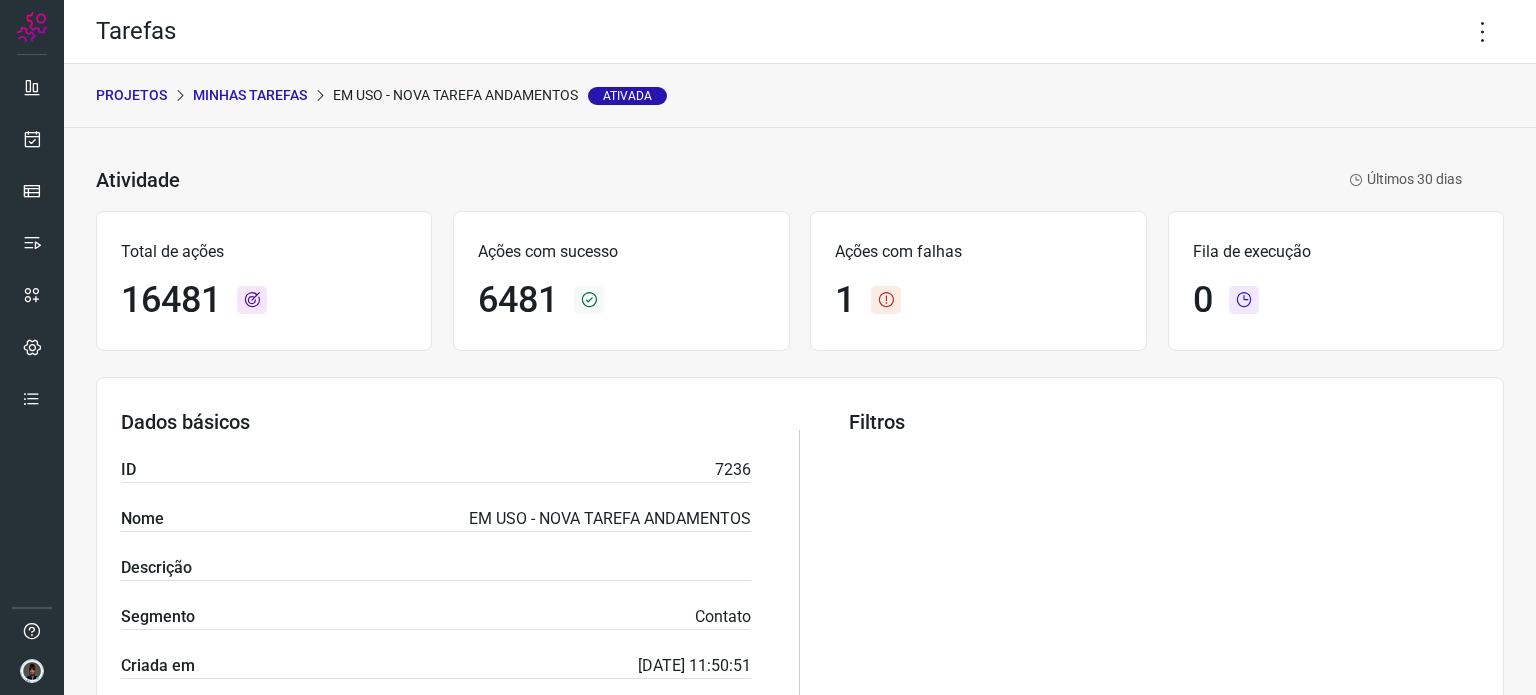 scroll, scrollTop: 0, scrollLeft: 0, axis: both 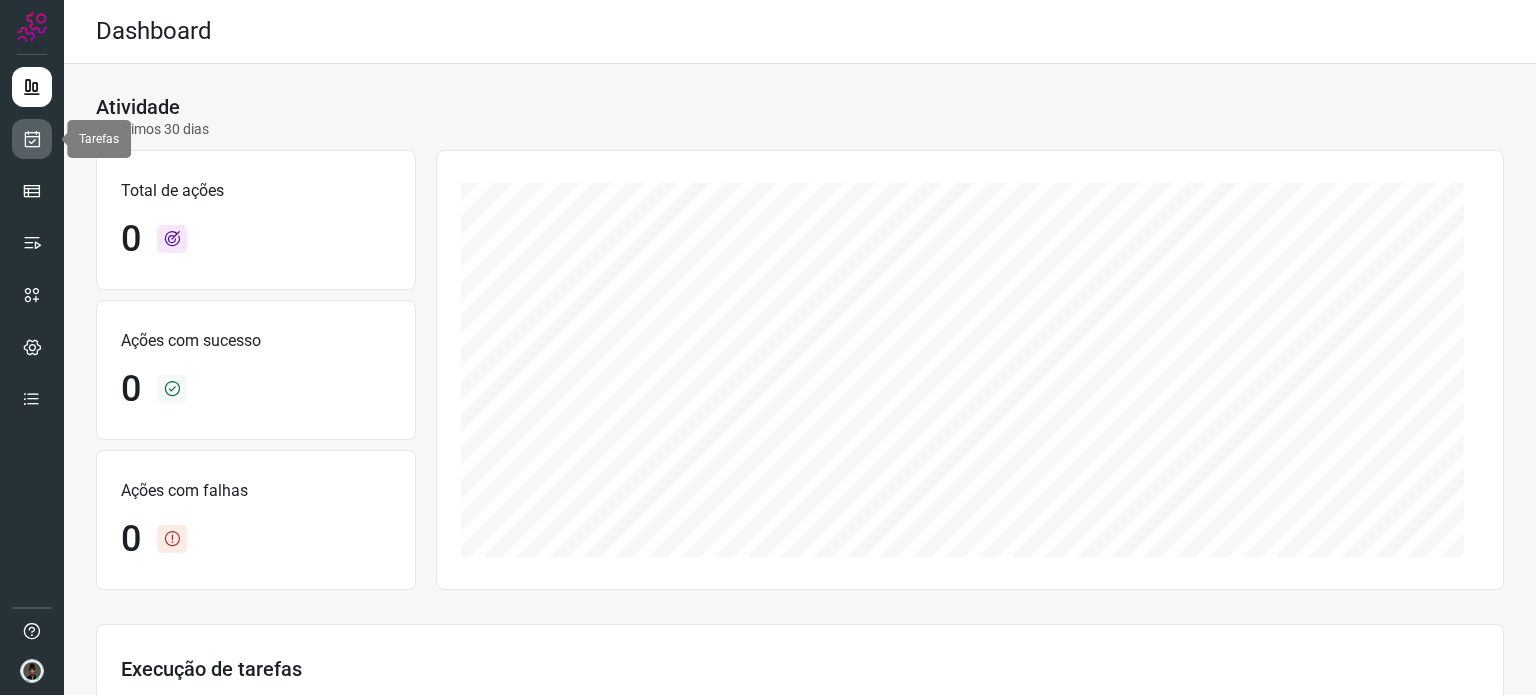 click at bounding box center [32, 139] 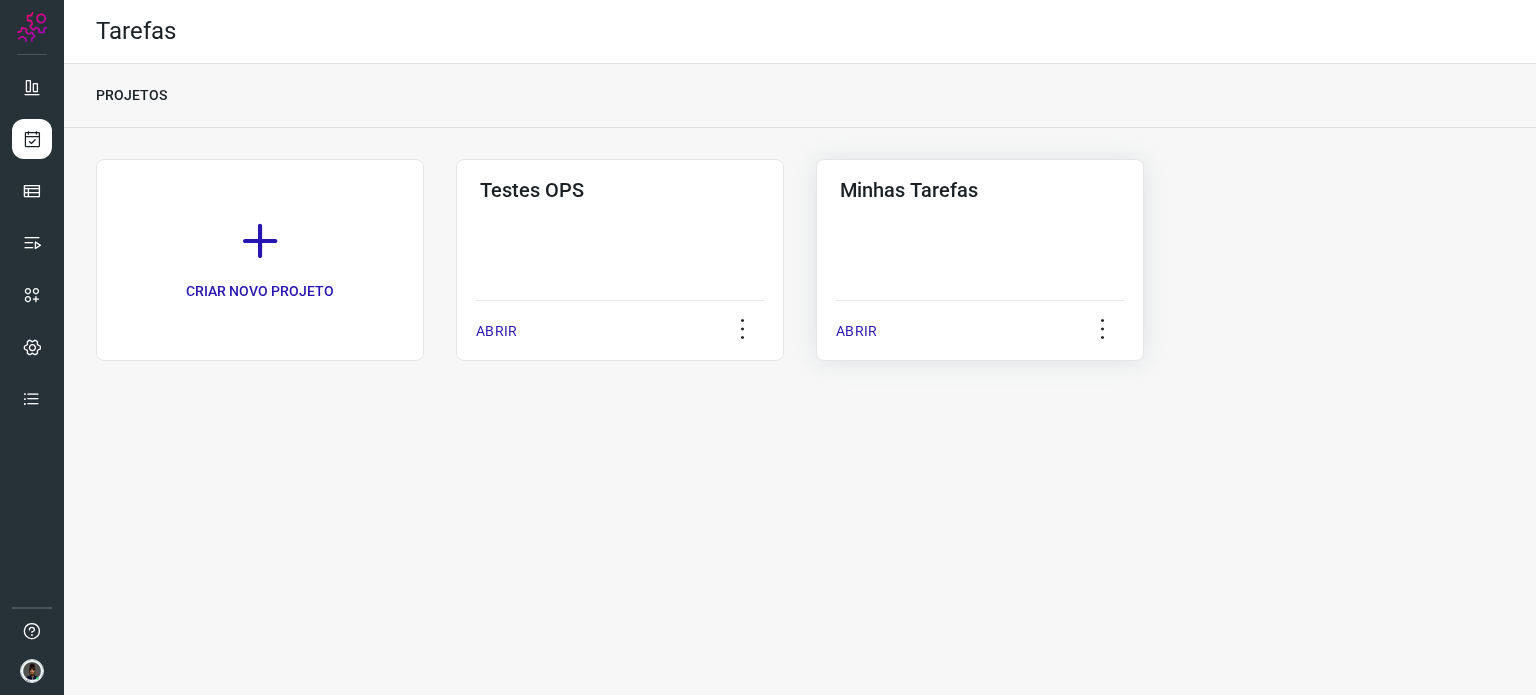 click on "Minhas Tarefas  ABRIR" 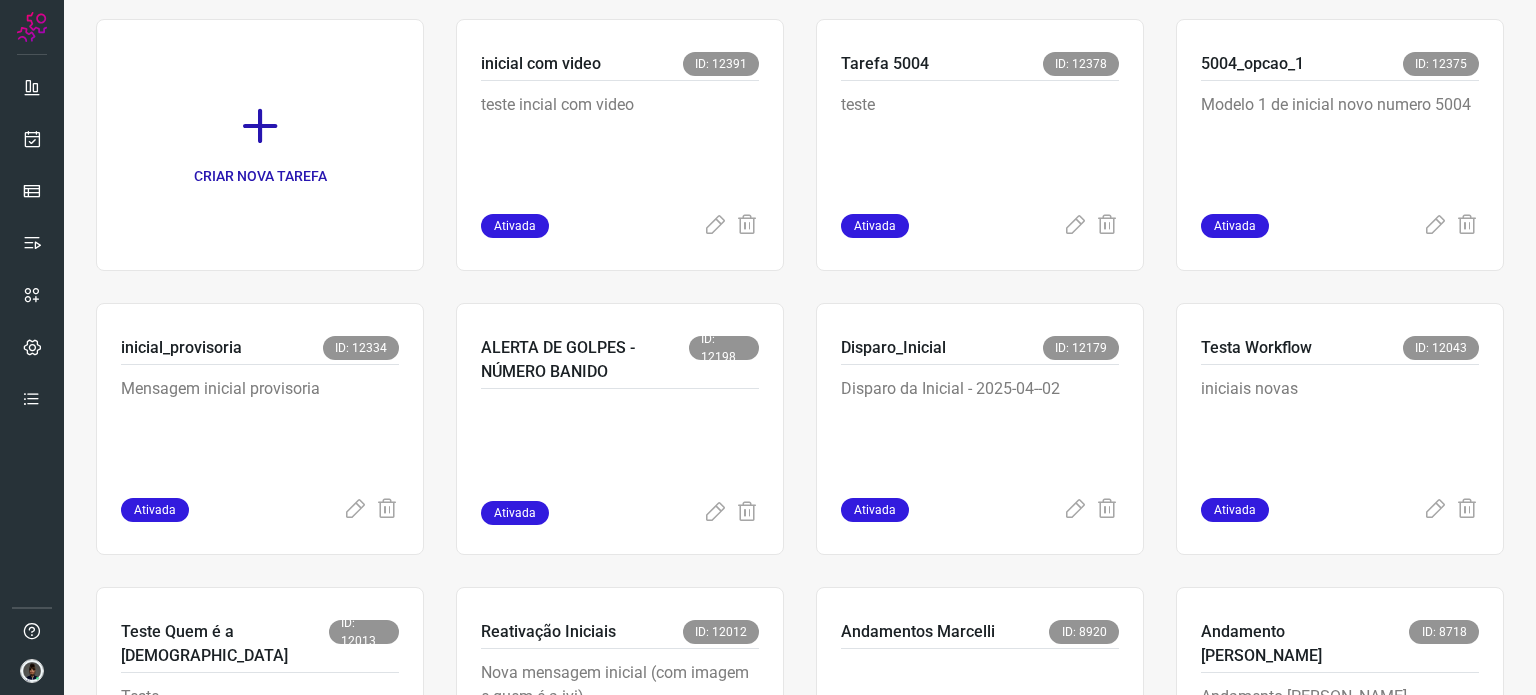 scroll, scrollTop: 1276, scrollLeft: 0, axis: vertical 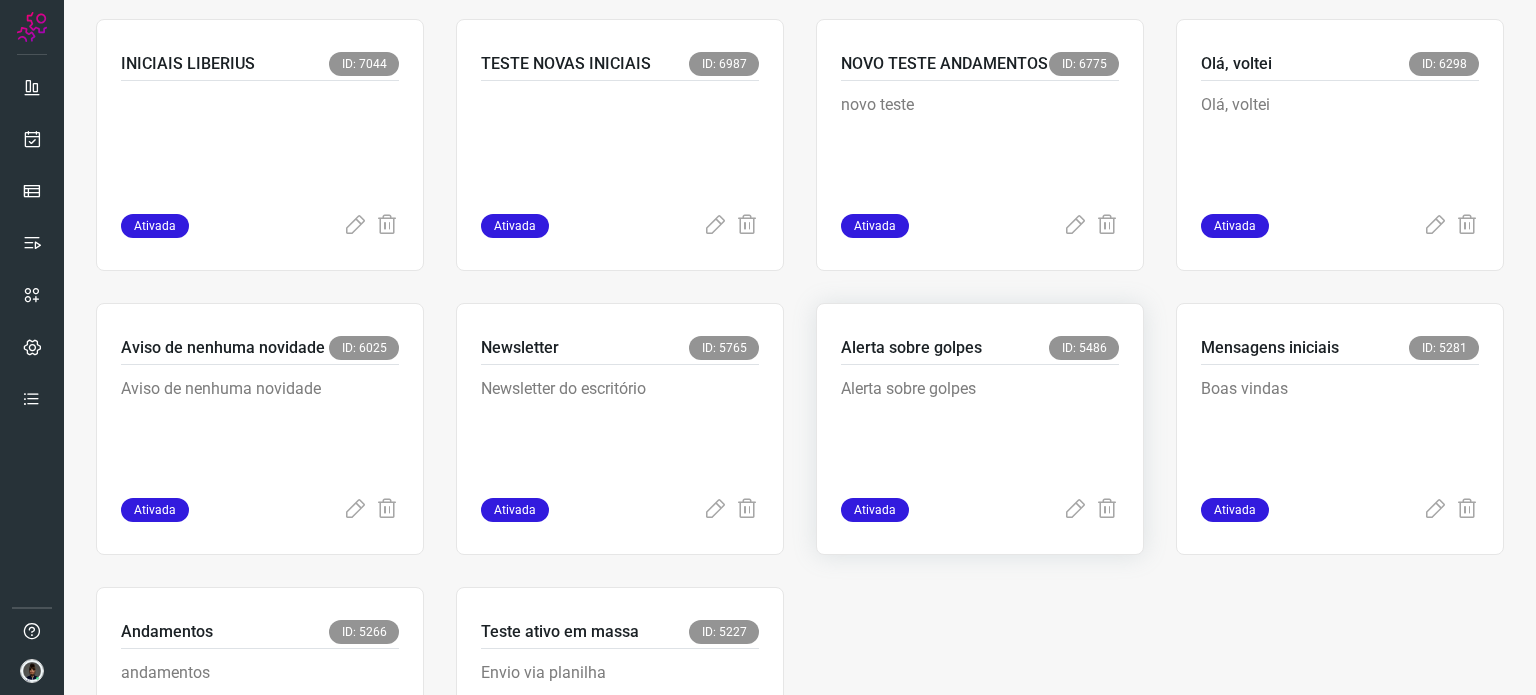 click on "Alerta sobre golpes" at bounding box center (980, 427) 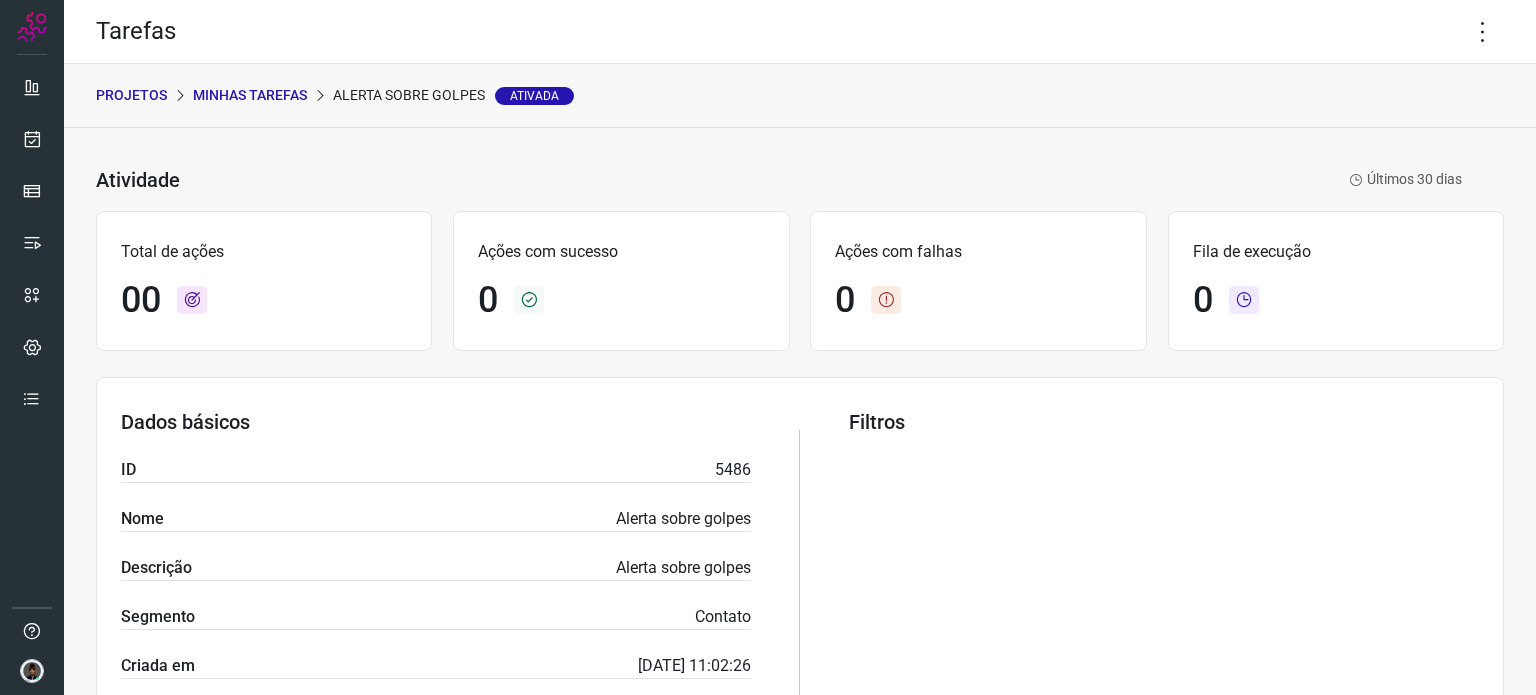 scroll, scrollTop: 0, scrollLeft: 0, axis: both 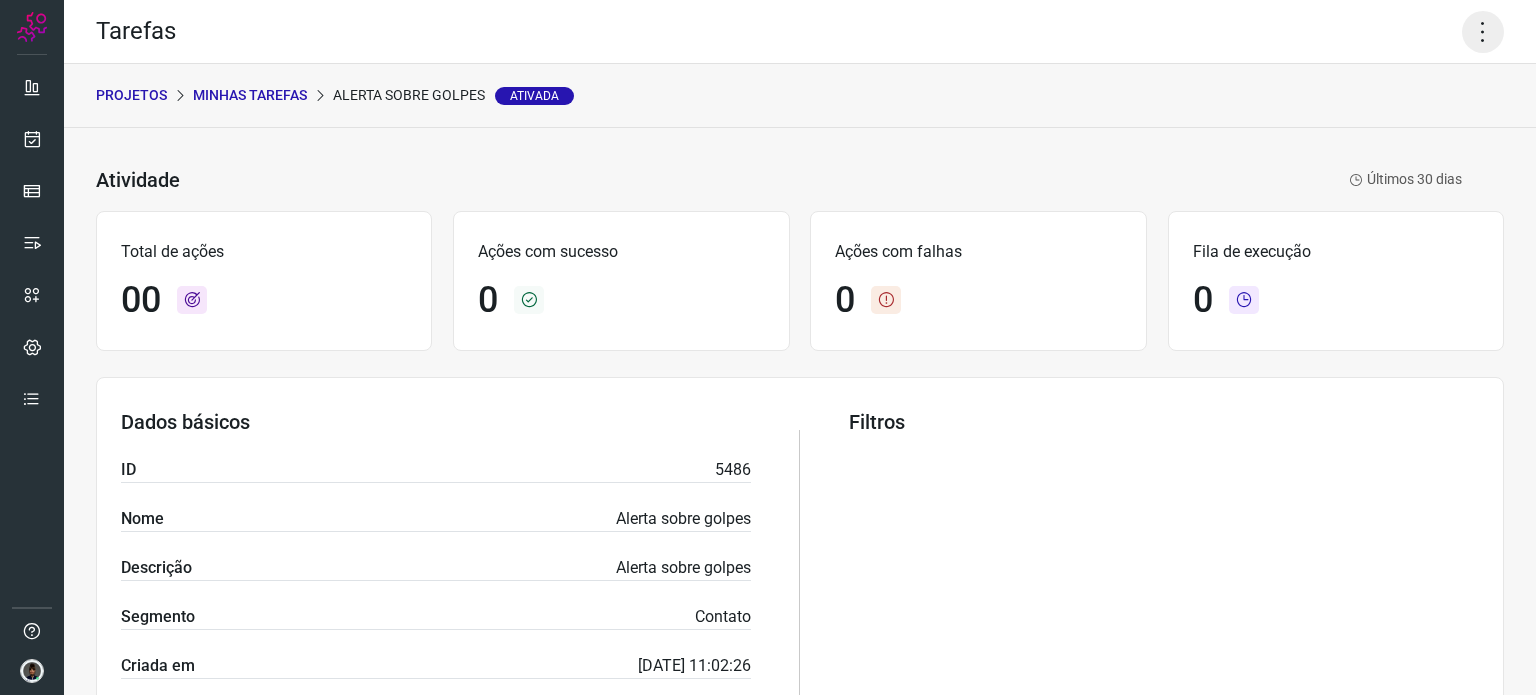 click 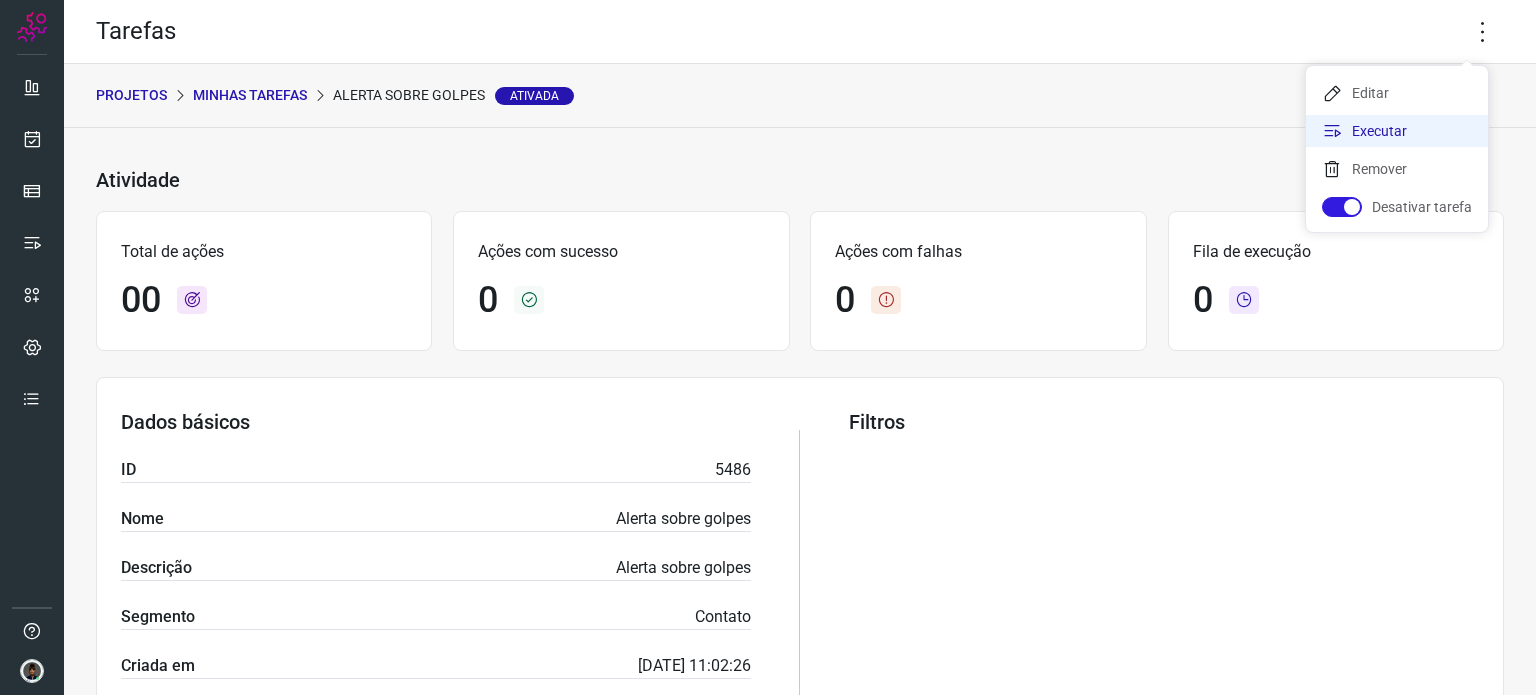 click on "Executar" 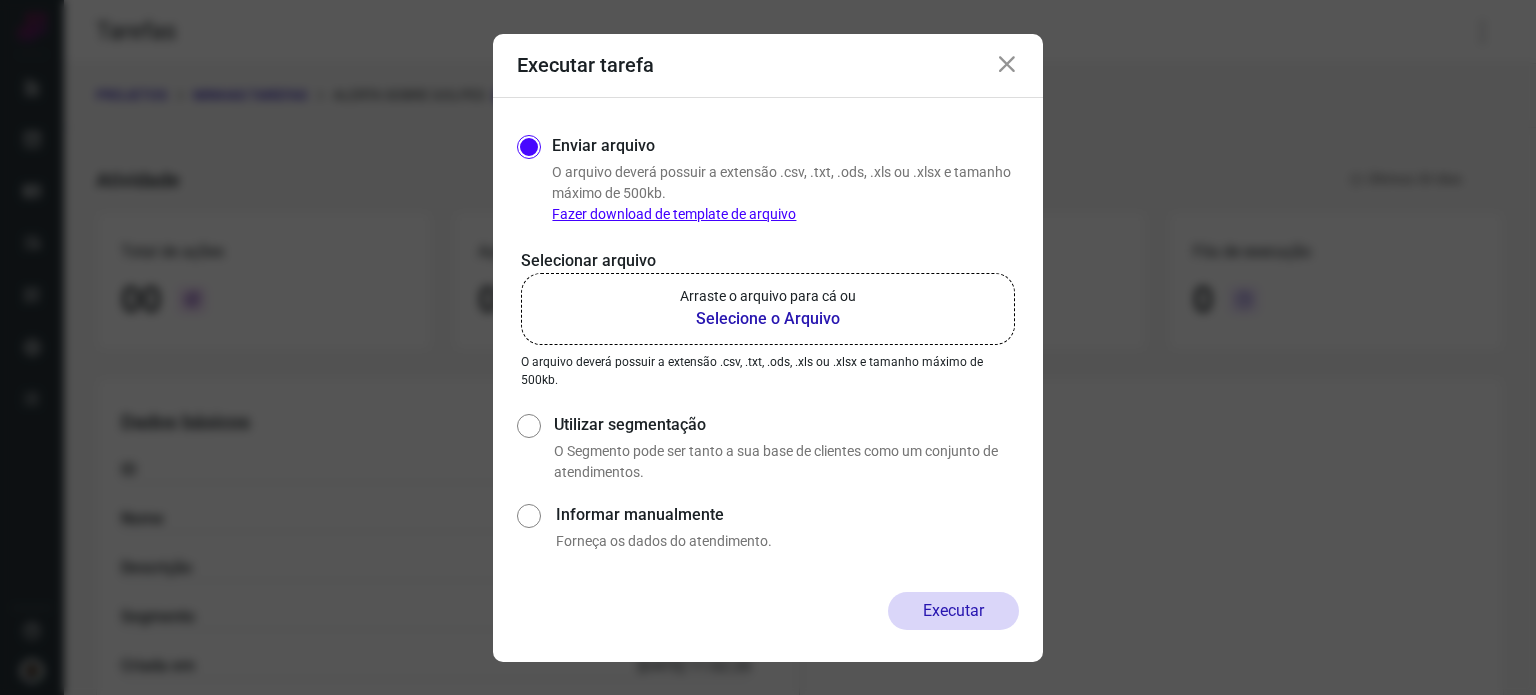 click on "Arraste o arquivo para cá ou Selecione o Arquivo" 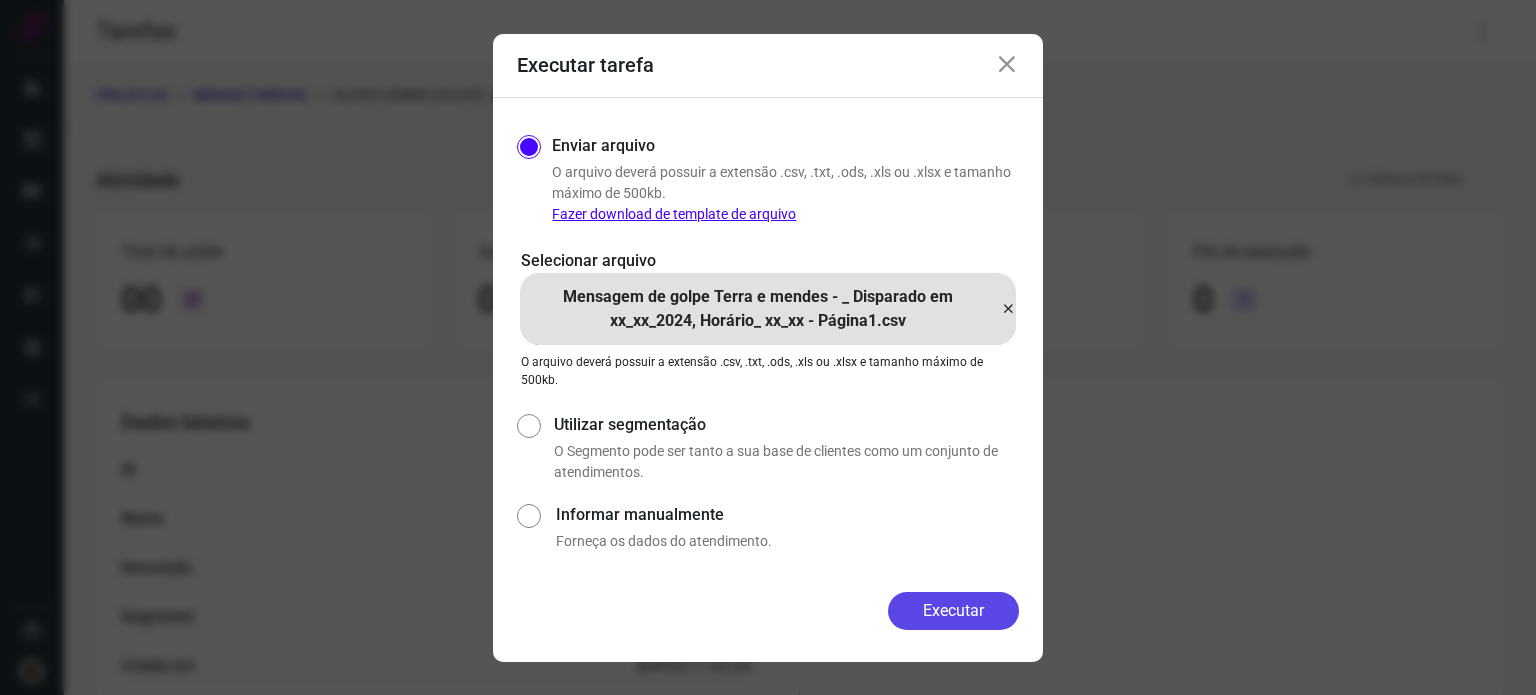 click on "Executar" at bounding box center [953, 611] 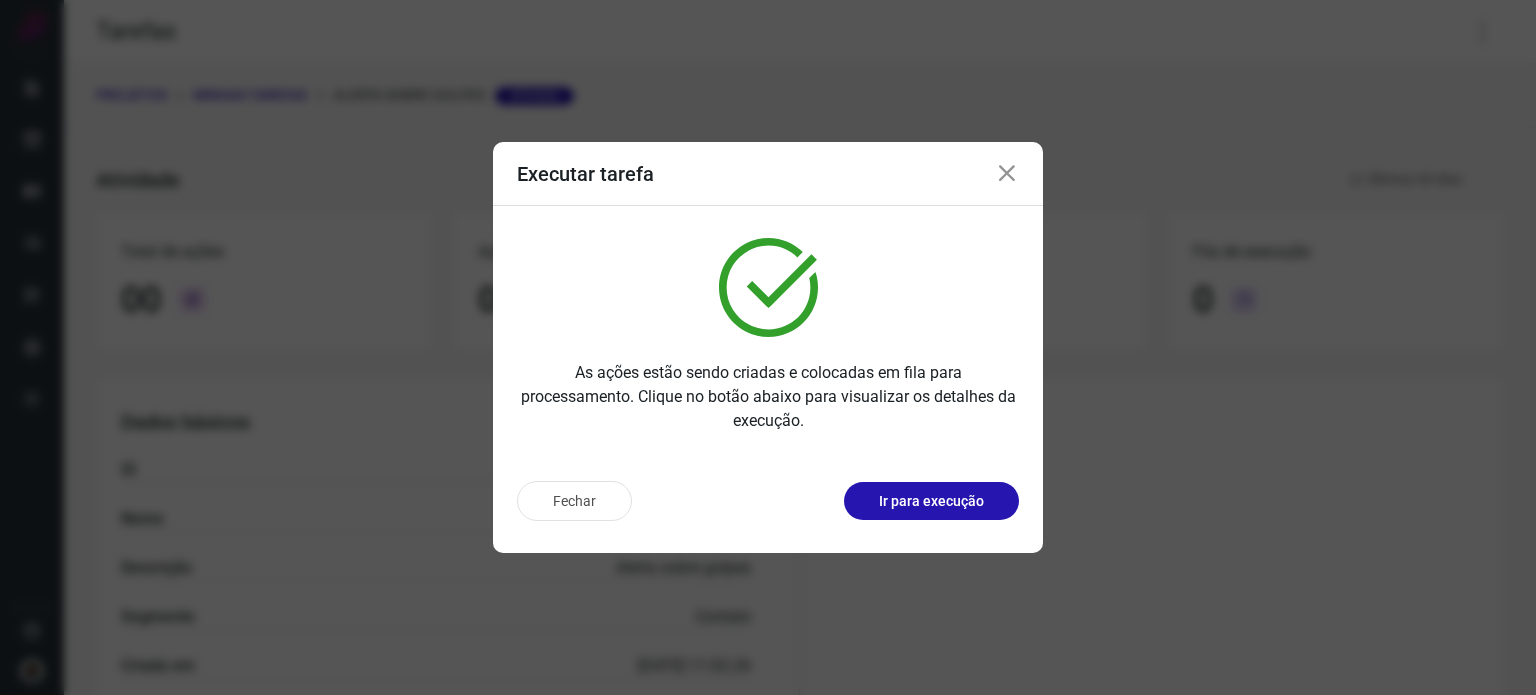 click at bounding box center (1007, 174) 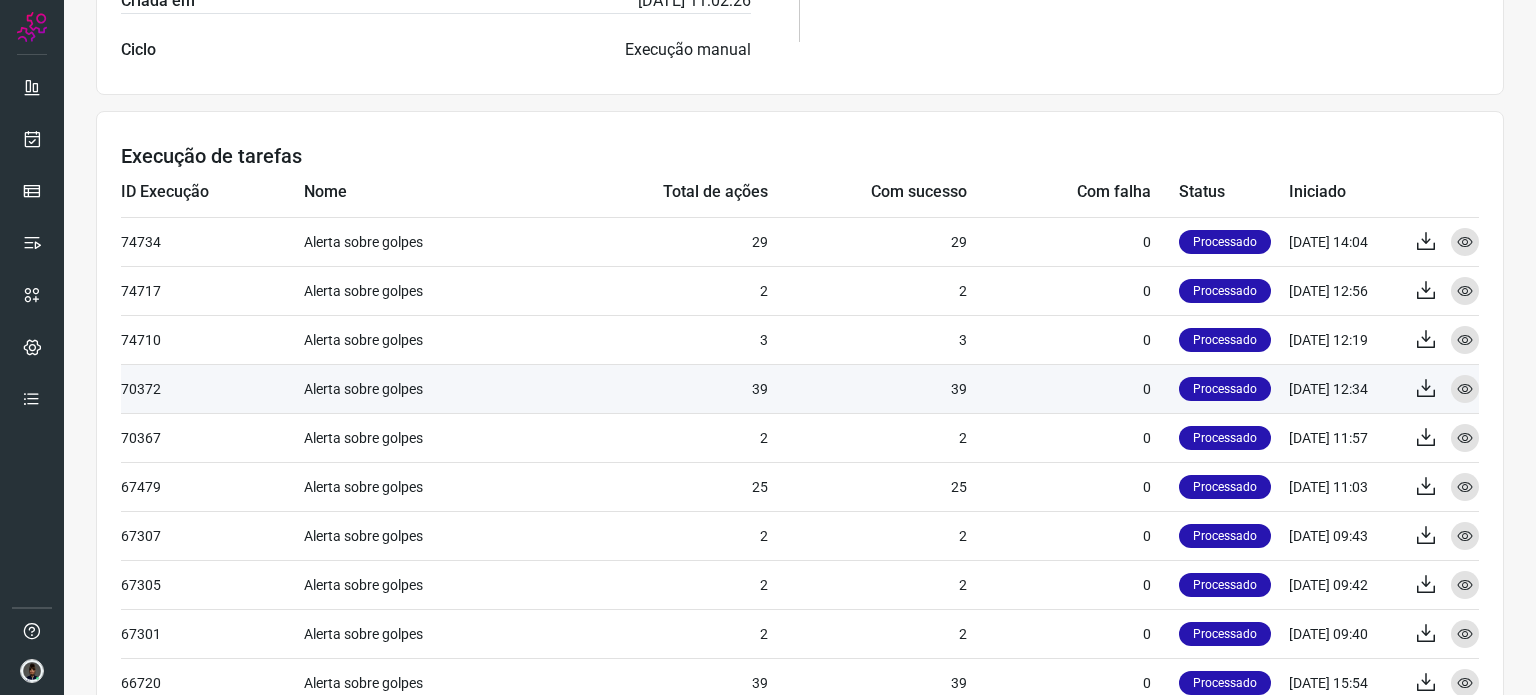scroll, scrollTop: 700, scrollLeft: 0, axis: vertical 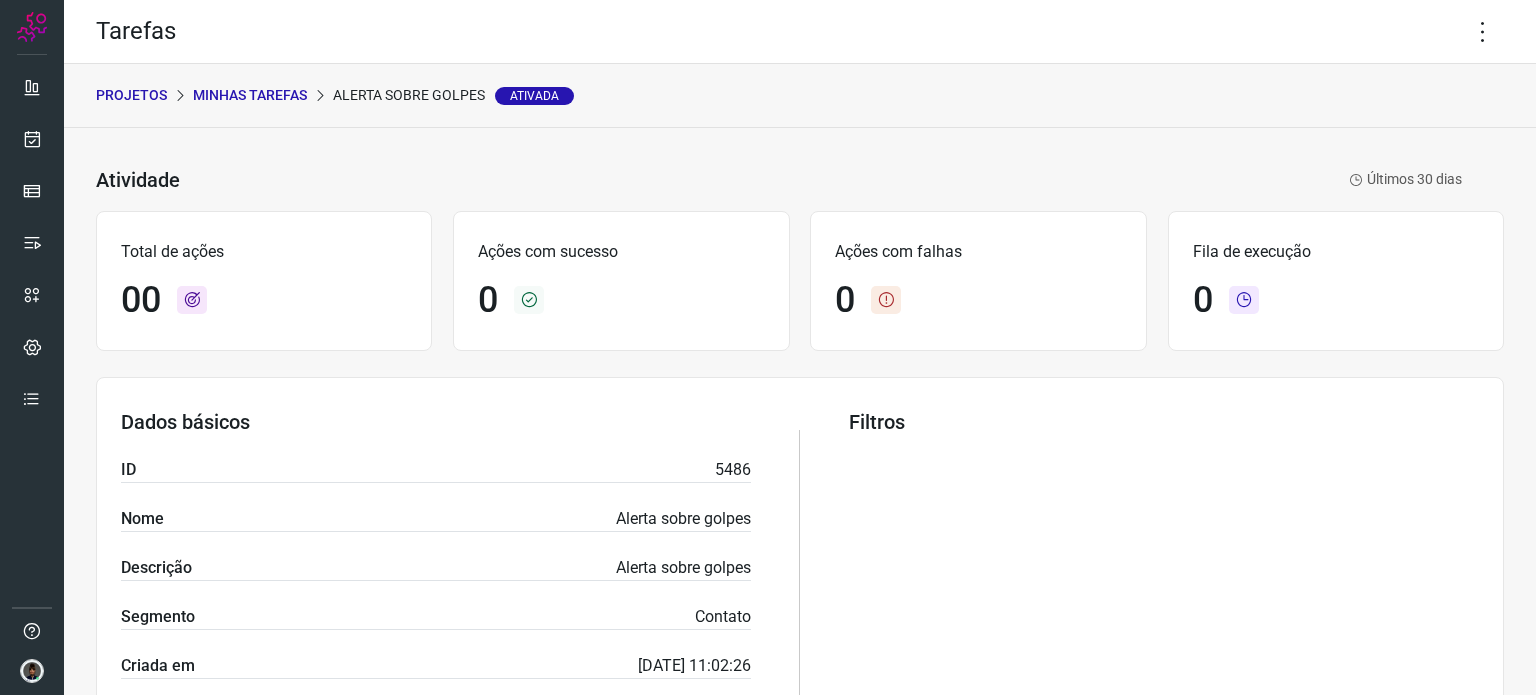 click on "Minhas Tarefas" at bounding box center (250, 95) 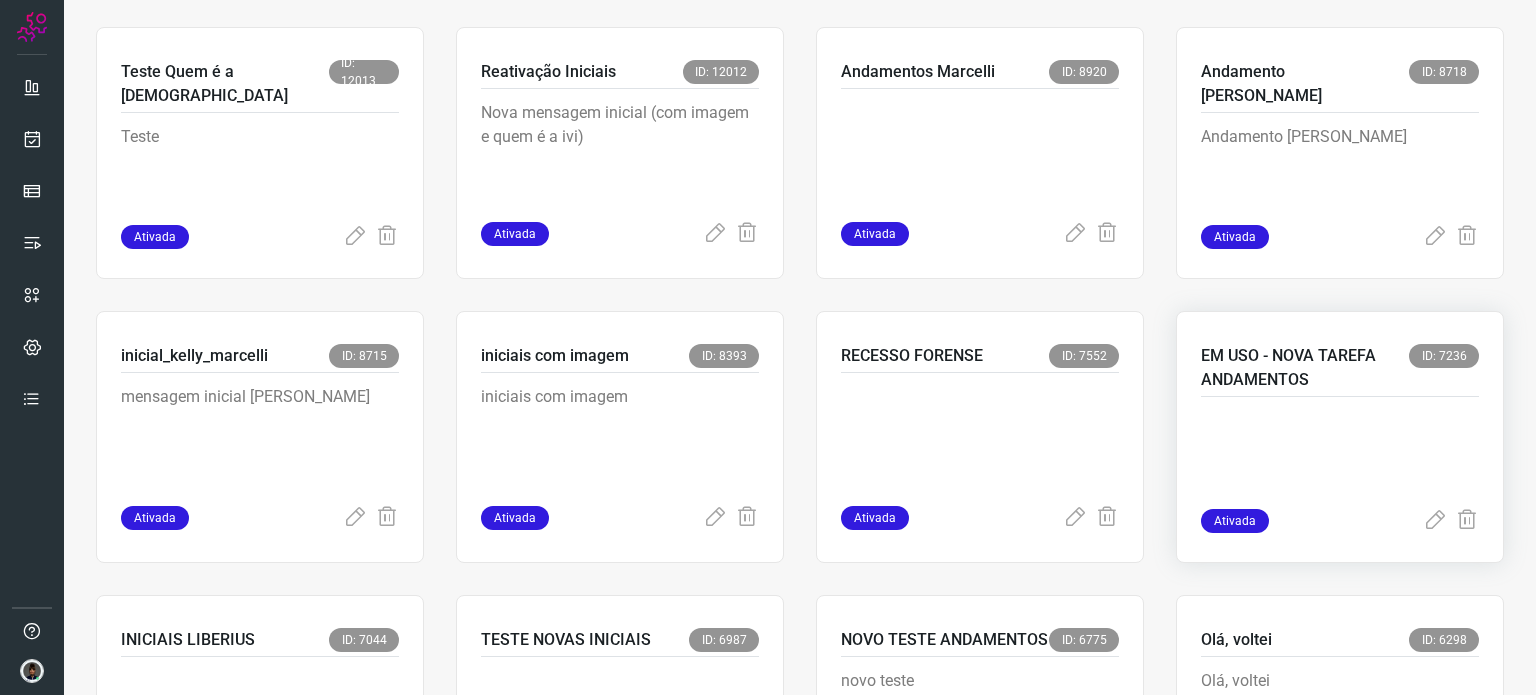 click at bounding box center [1340, 459] 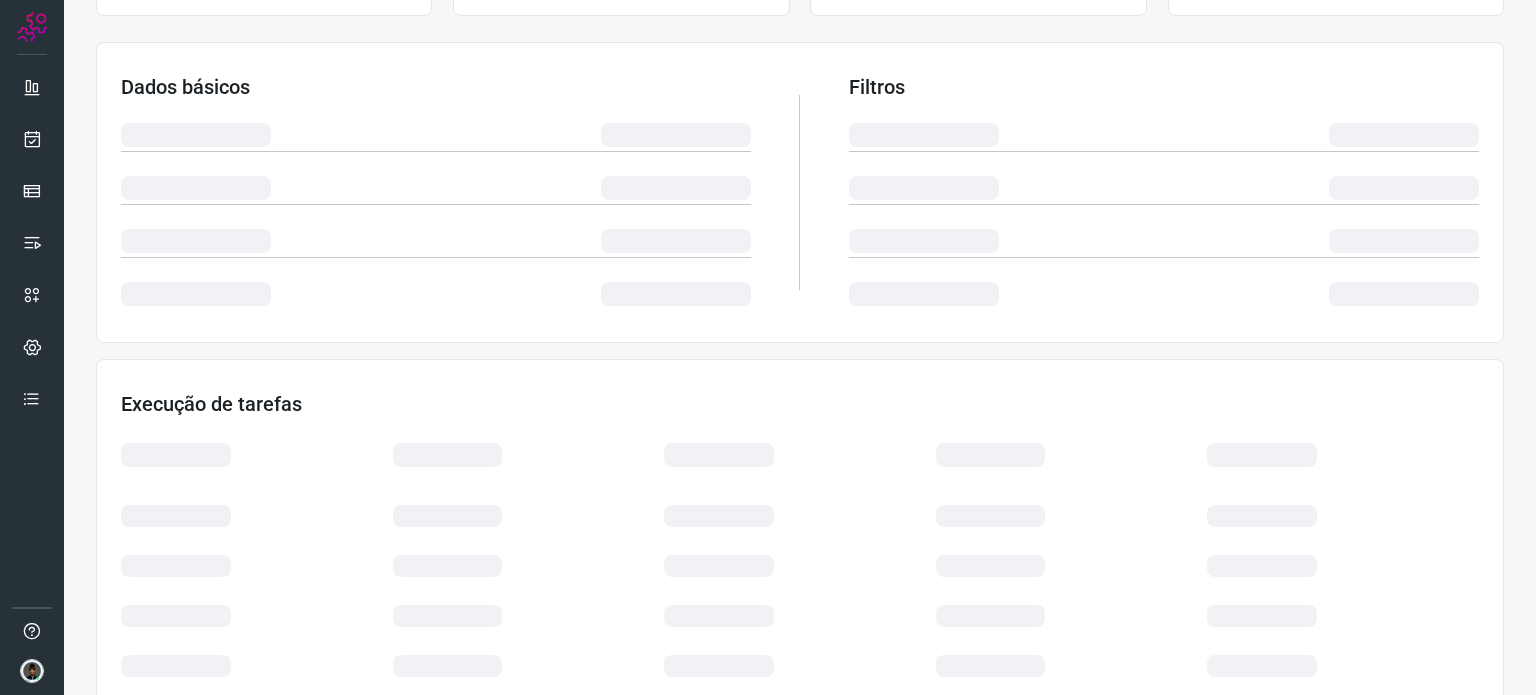 scroll, scrollTop: 0, scrollLeft: 0, axis: both 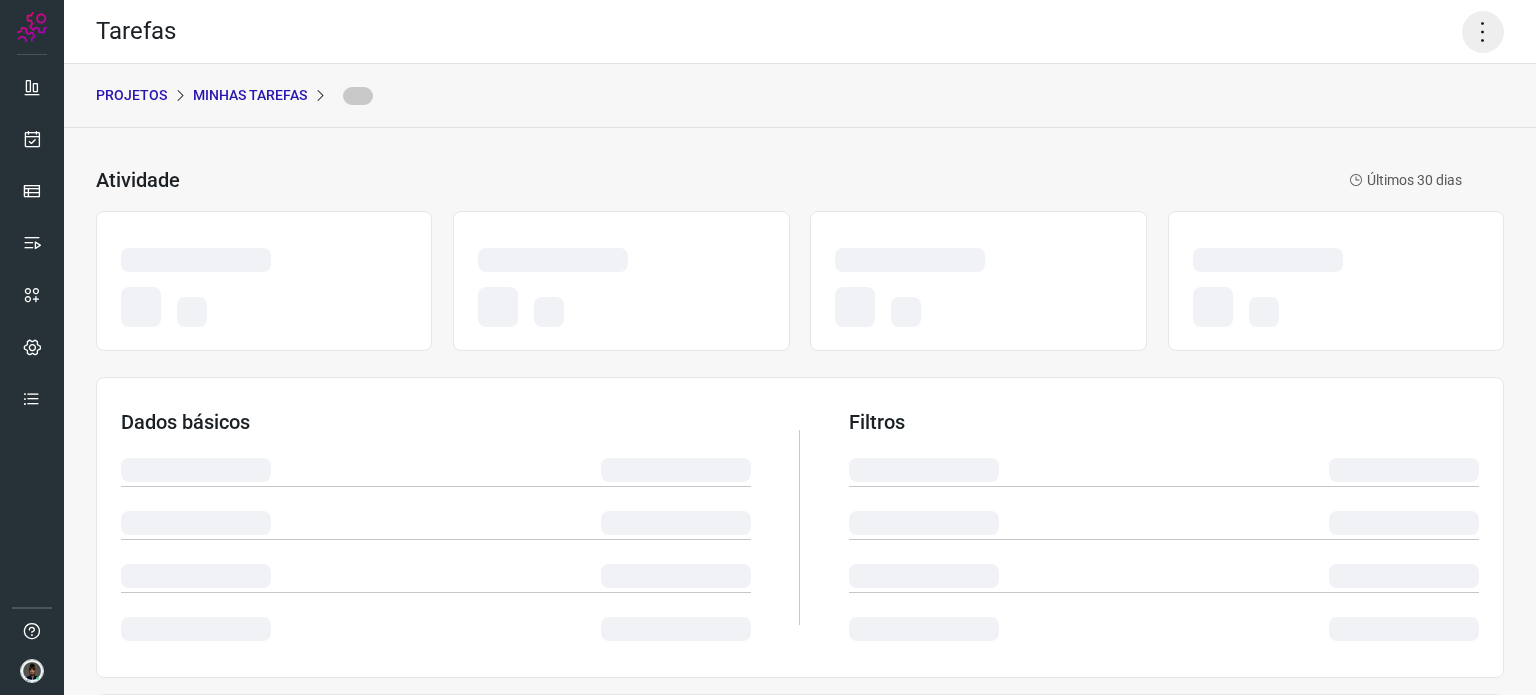click 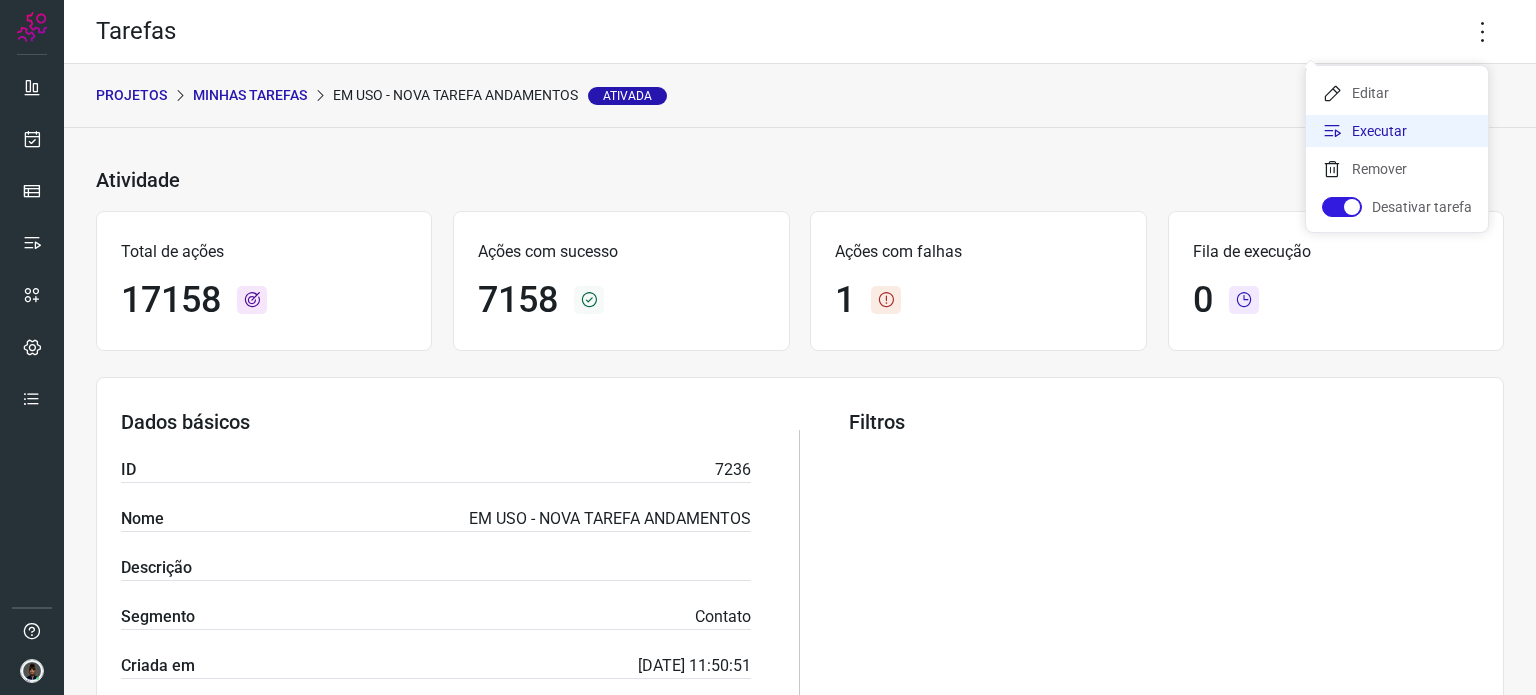 click on "Executar" 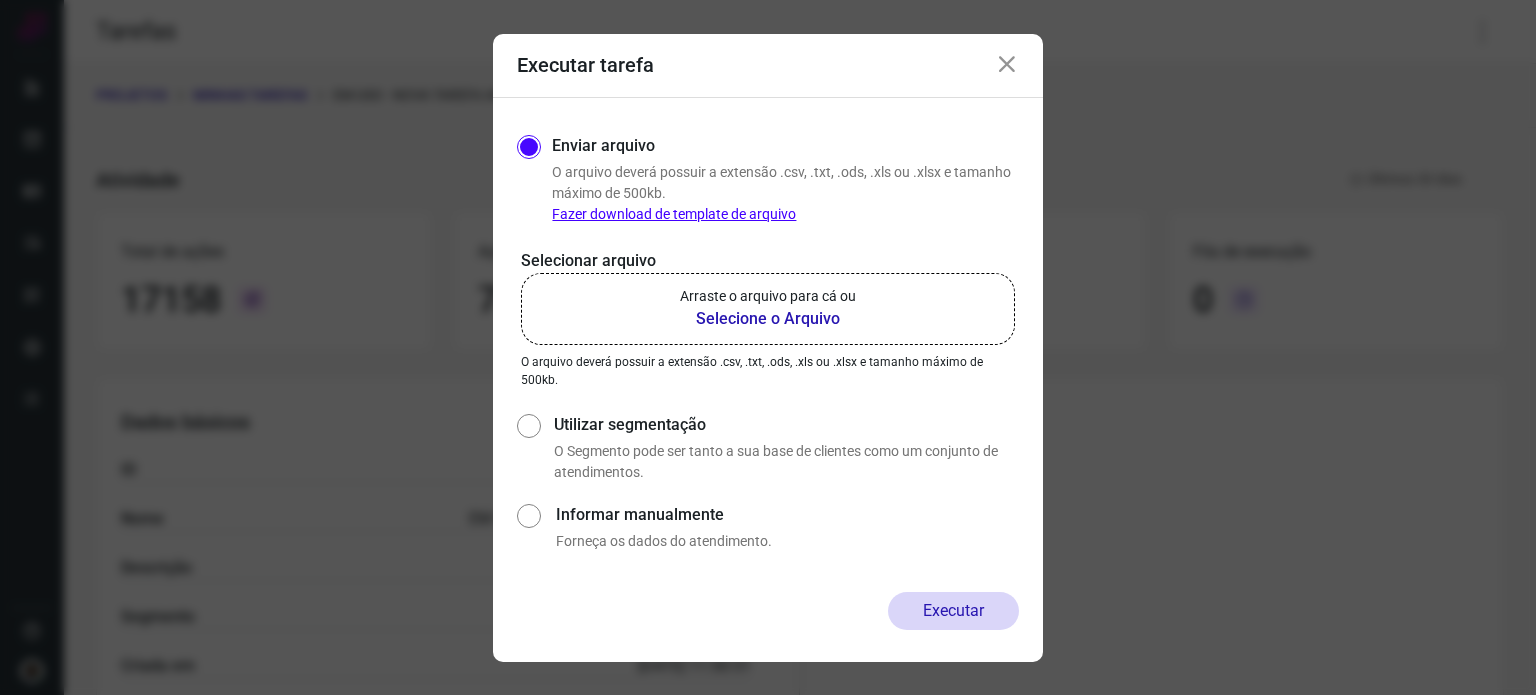 click on "Selecione o Arquivo" at bounding box center [768, 319] 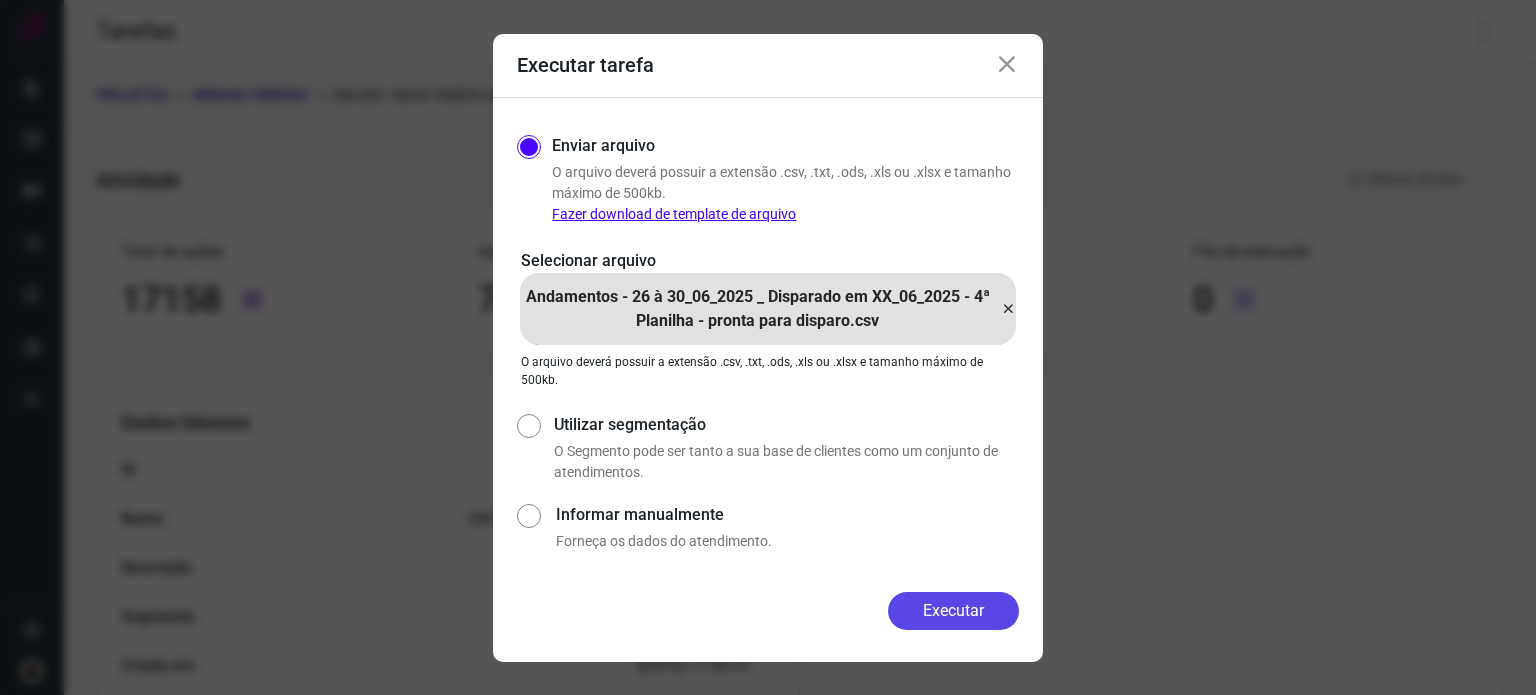 click on "Executar" at bounding box center [953, 611] 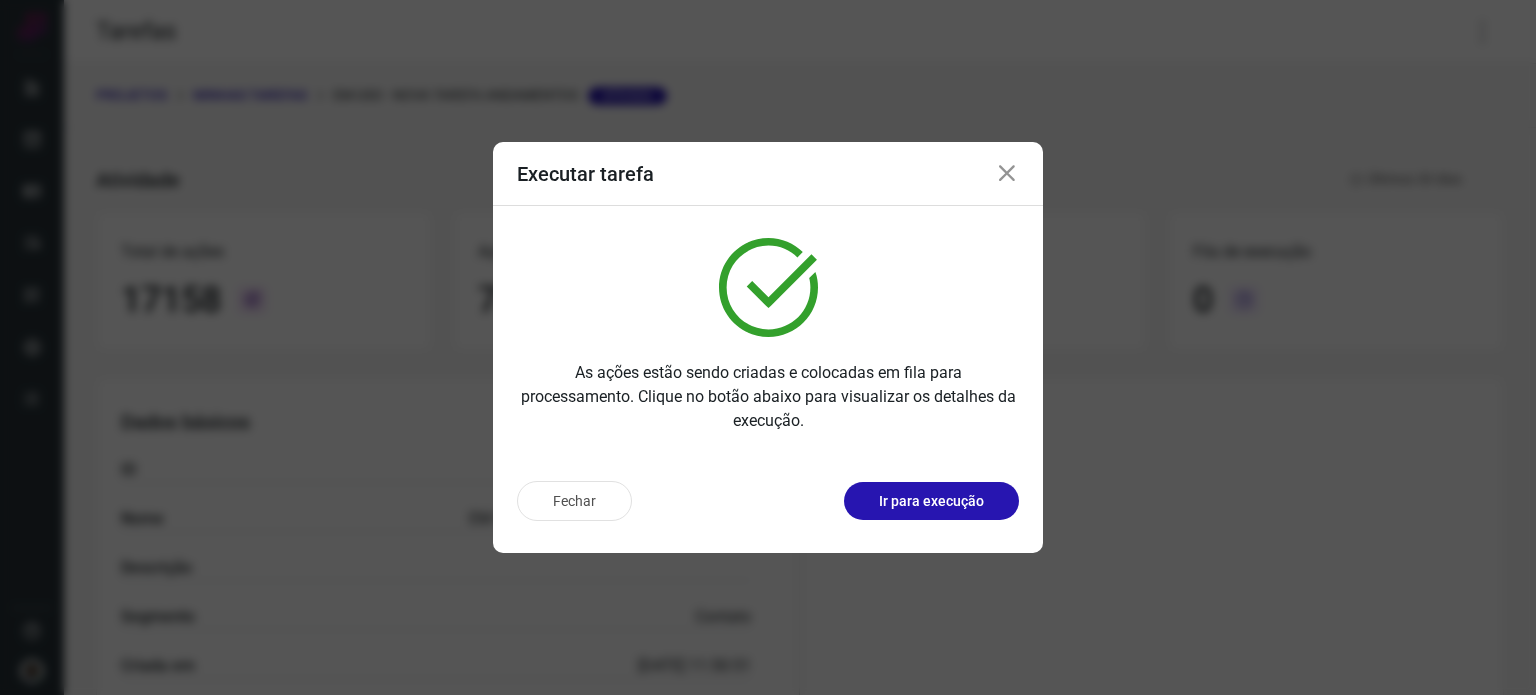 click on "Executar tarefa" at bounding box center (768, 174) 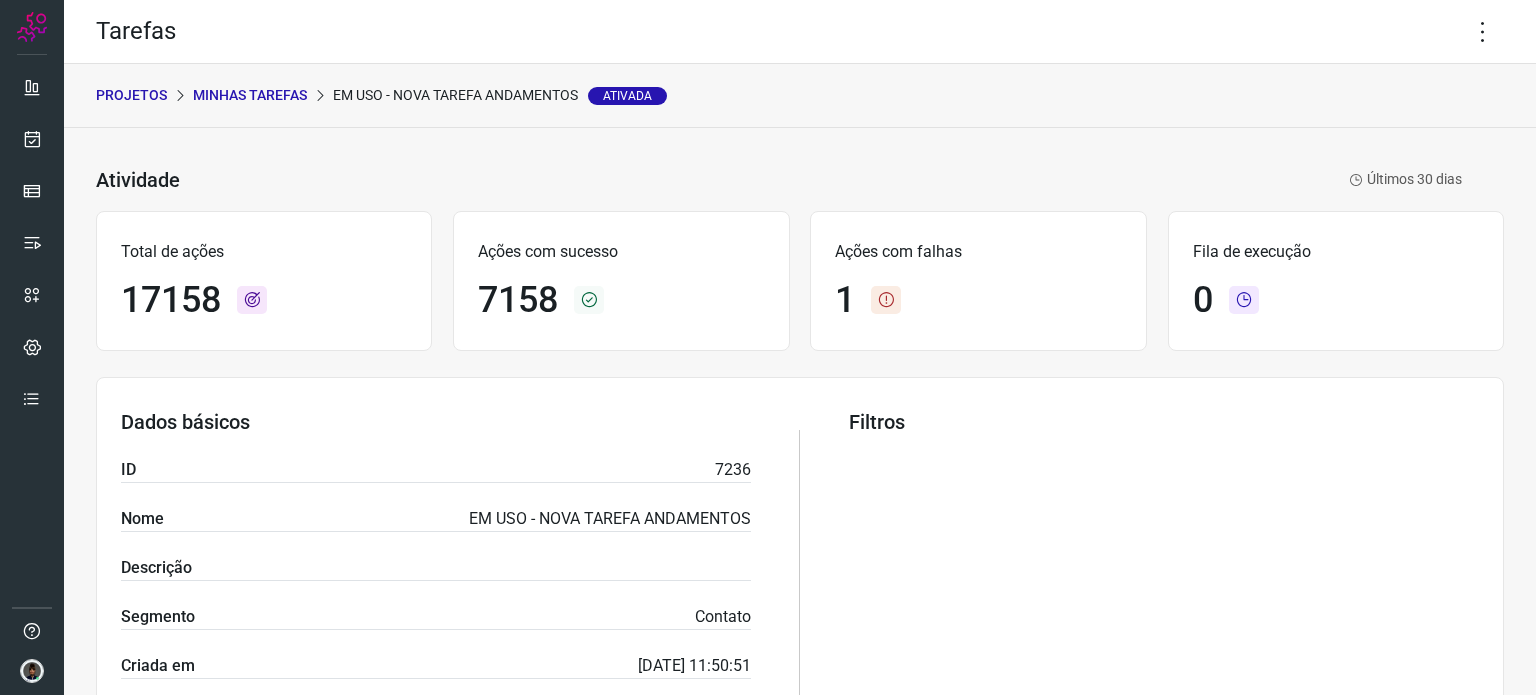 click on "Minhas Tarefas" at bounding box center [250, 95] 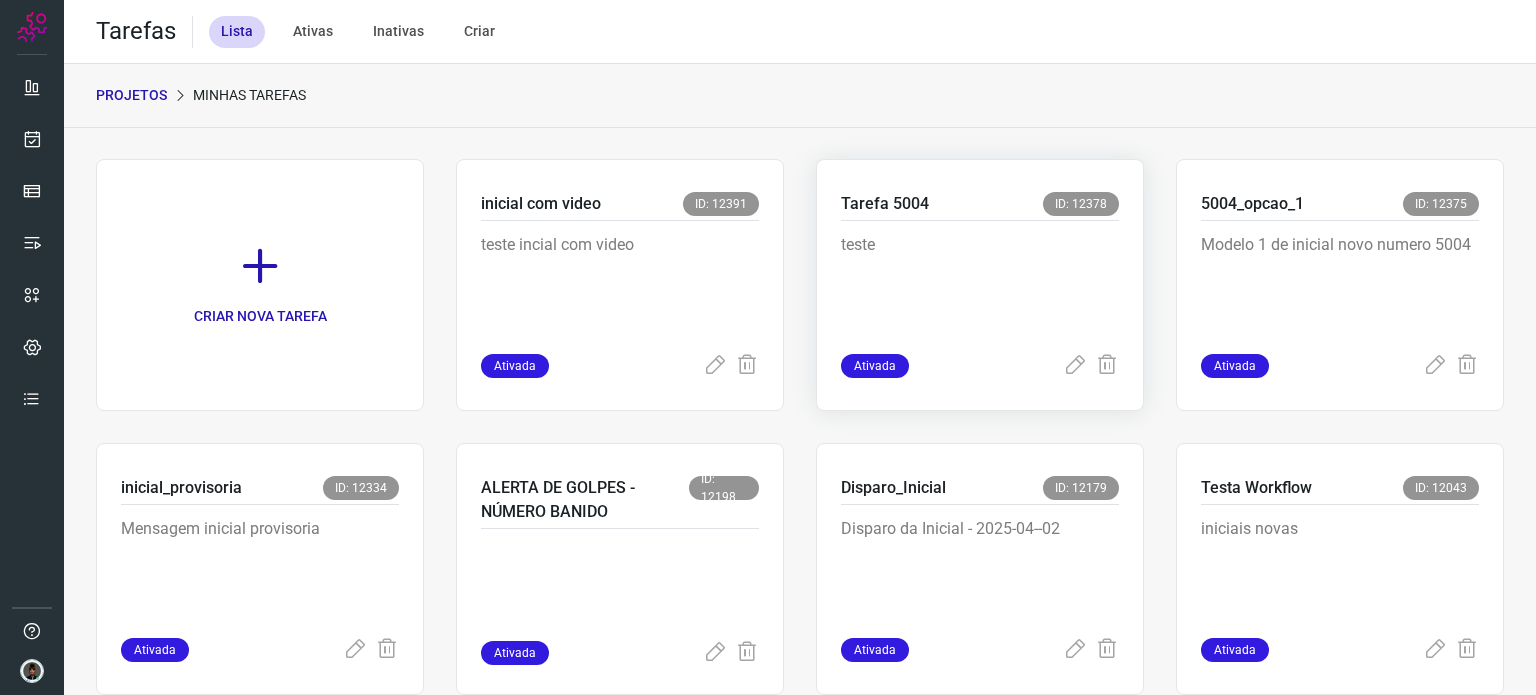 scroll, scrollTop: 1276, scrollLeft: 0, axis: vertical 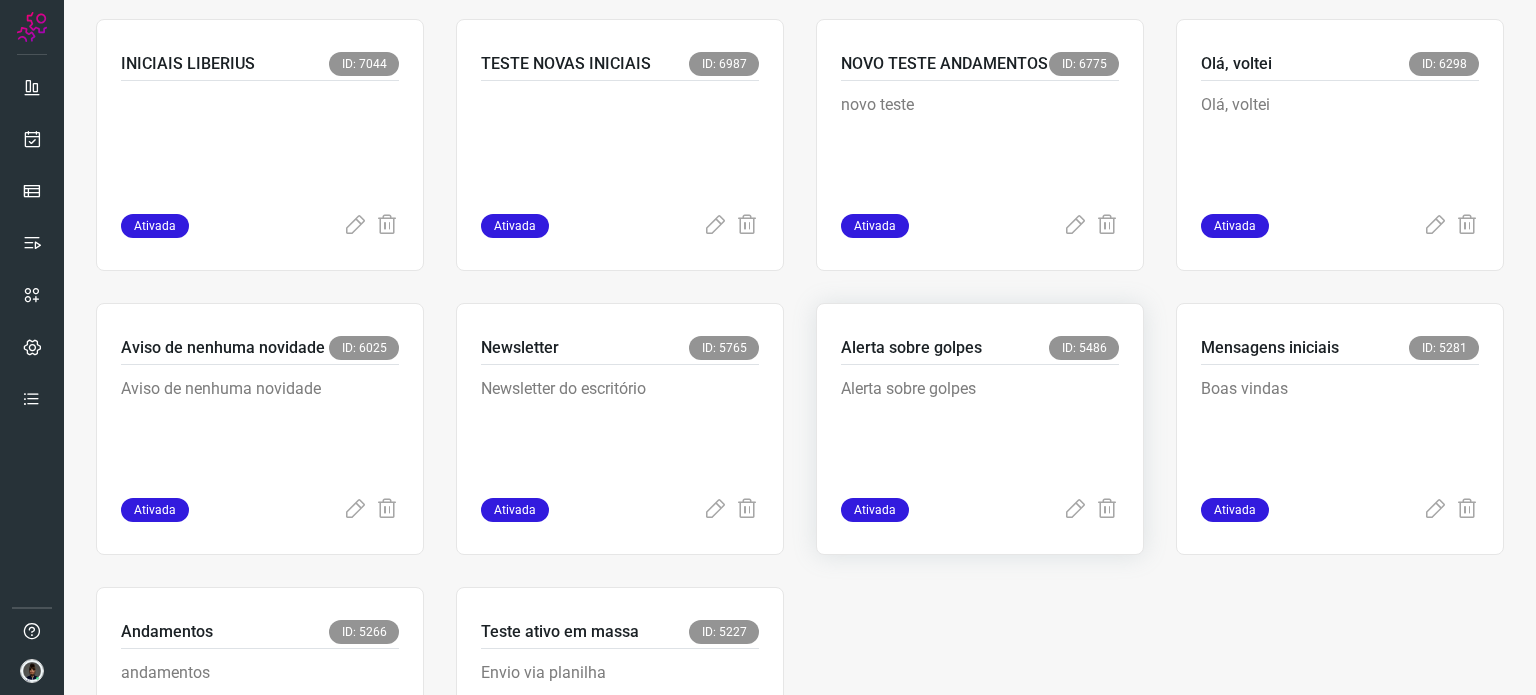 click on "Alerta sobre golpes" at bounding box center [980, 427] 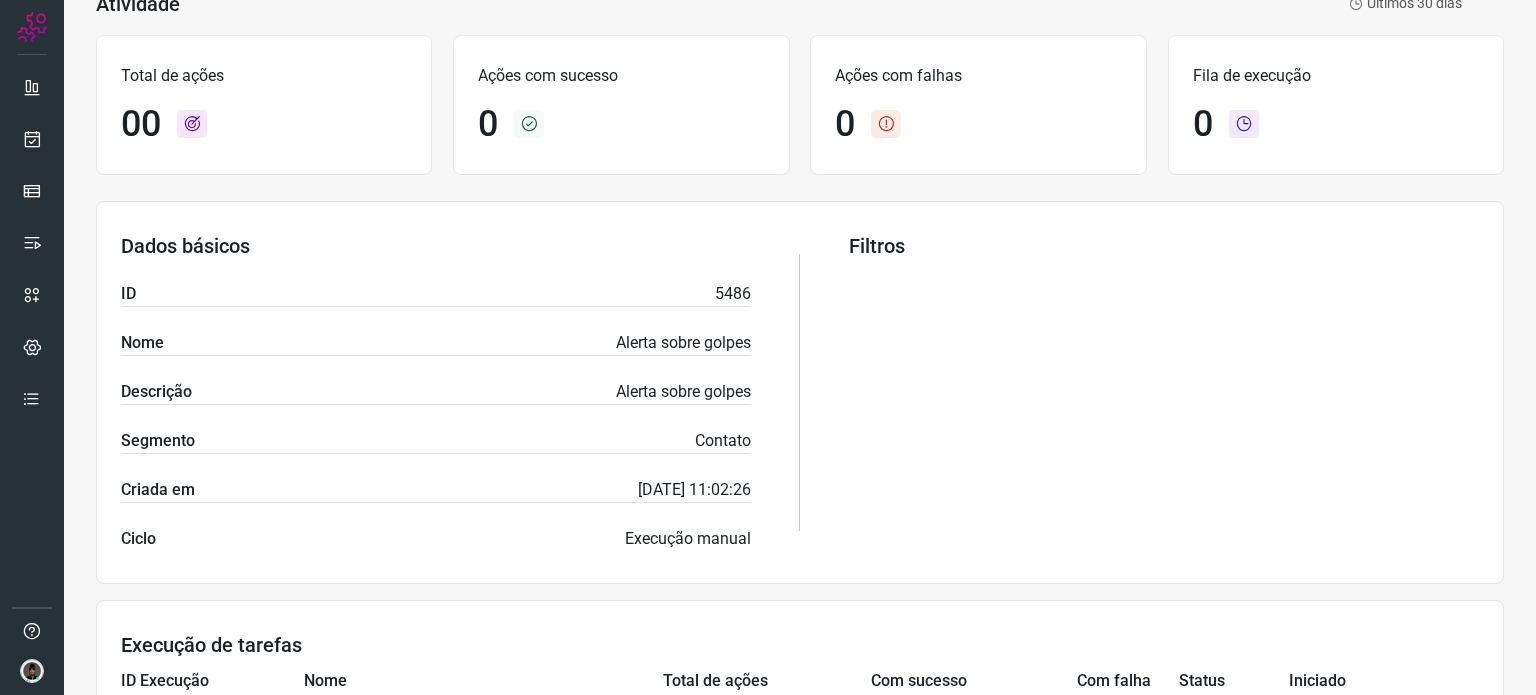 scroll, scrollTop: 0, scrollLeft: 0, axis: both 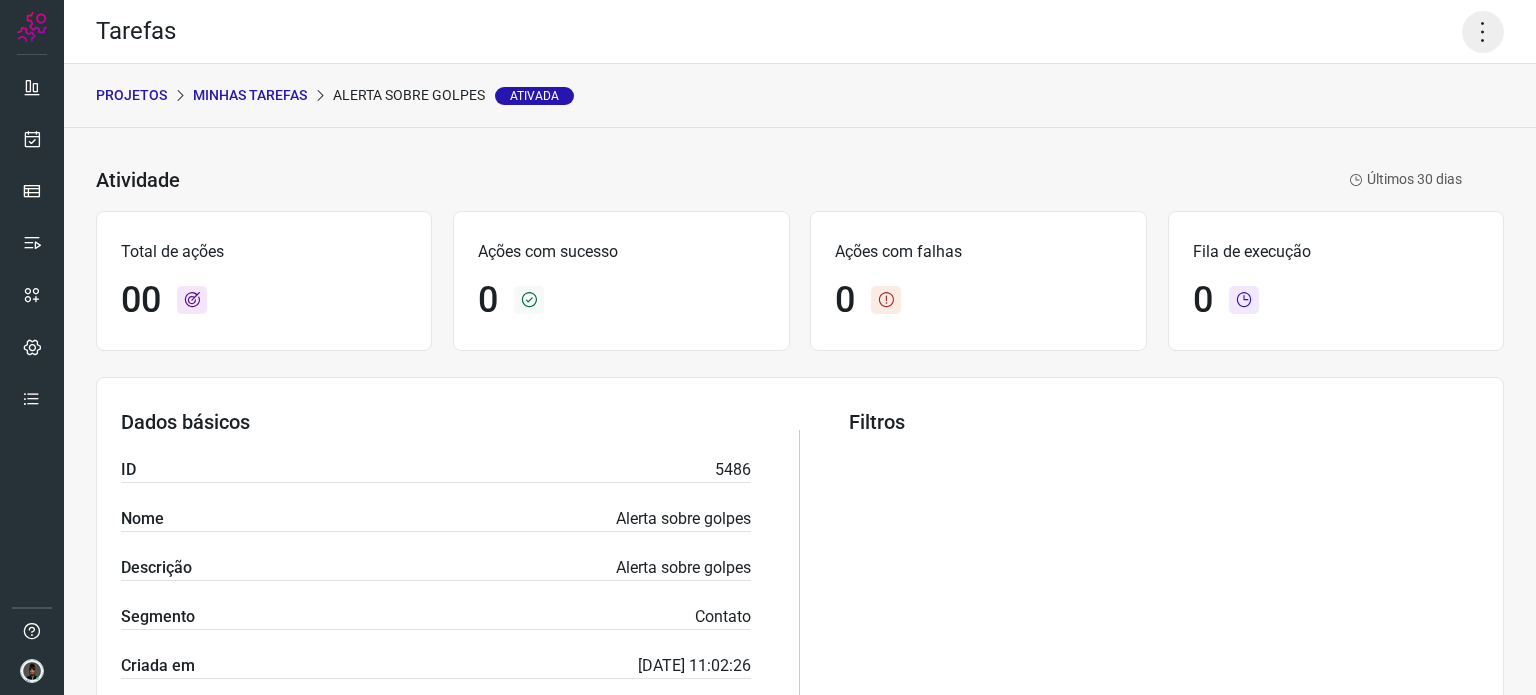 click 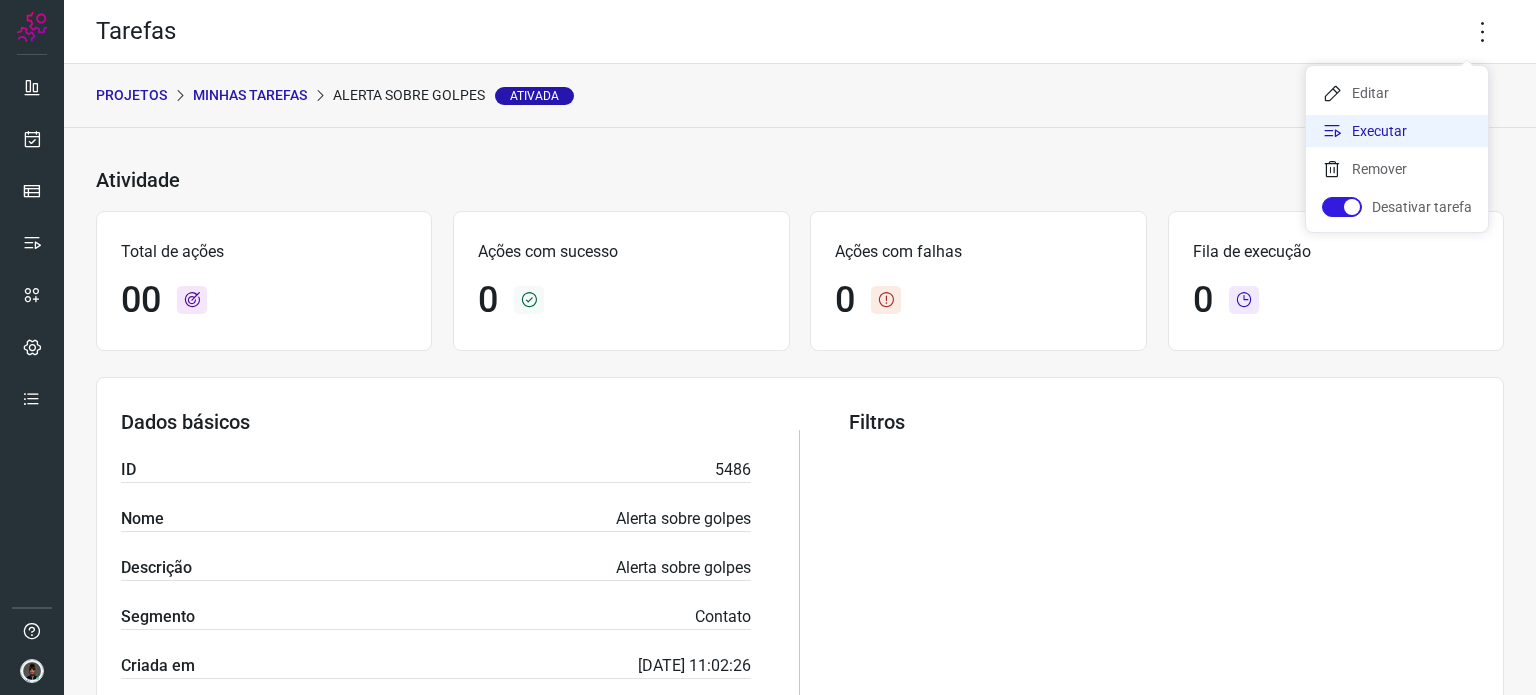 click on "Executar" 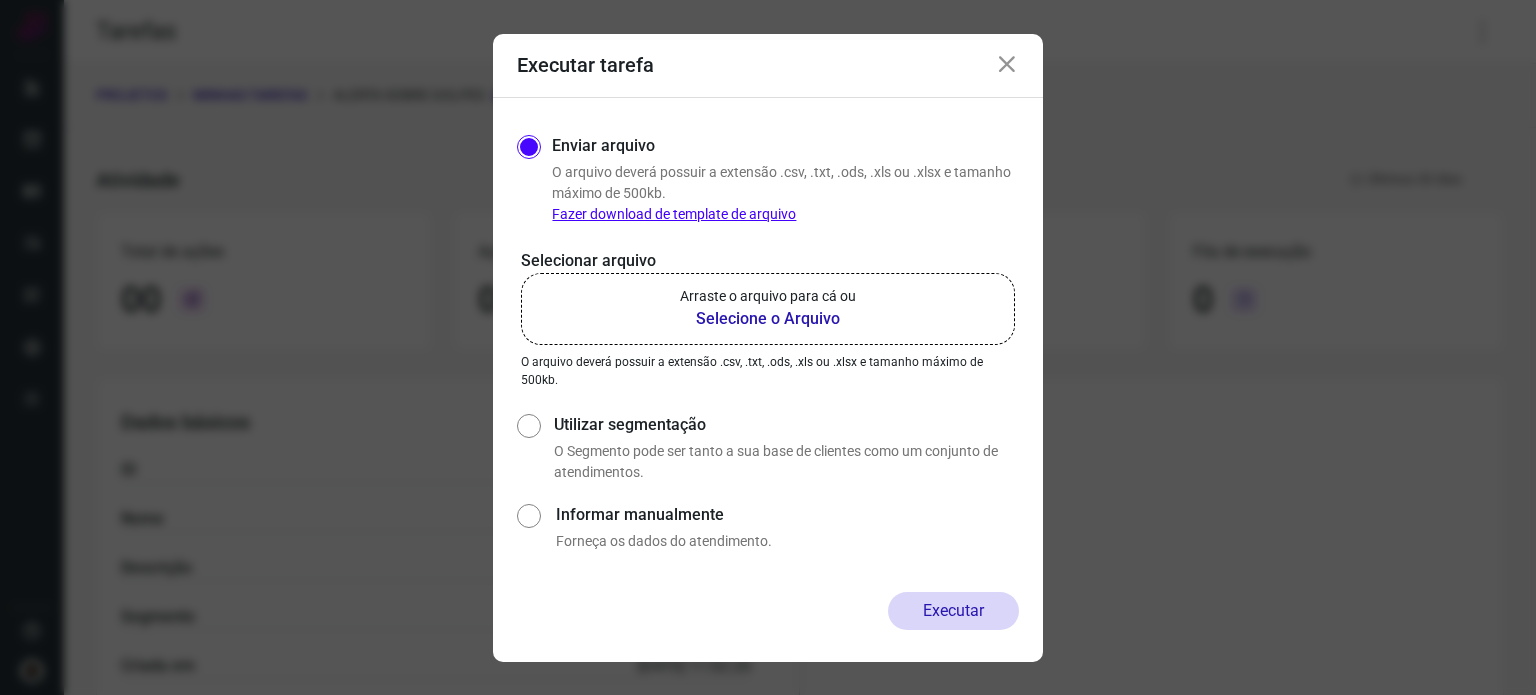 click on "Arraste o arquivo para cá ou" at bounding box center (768, 296) 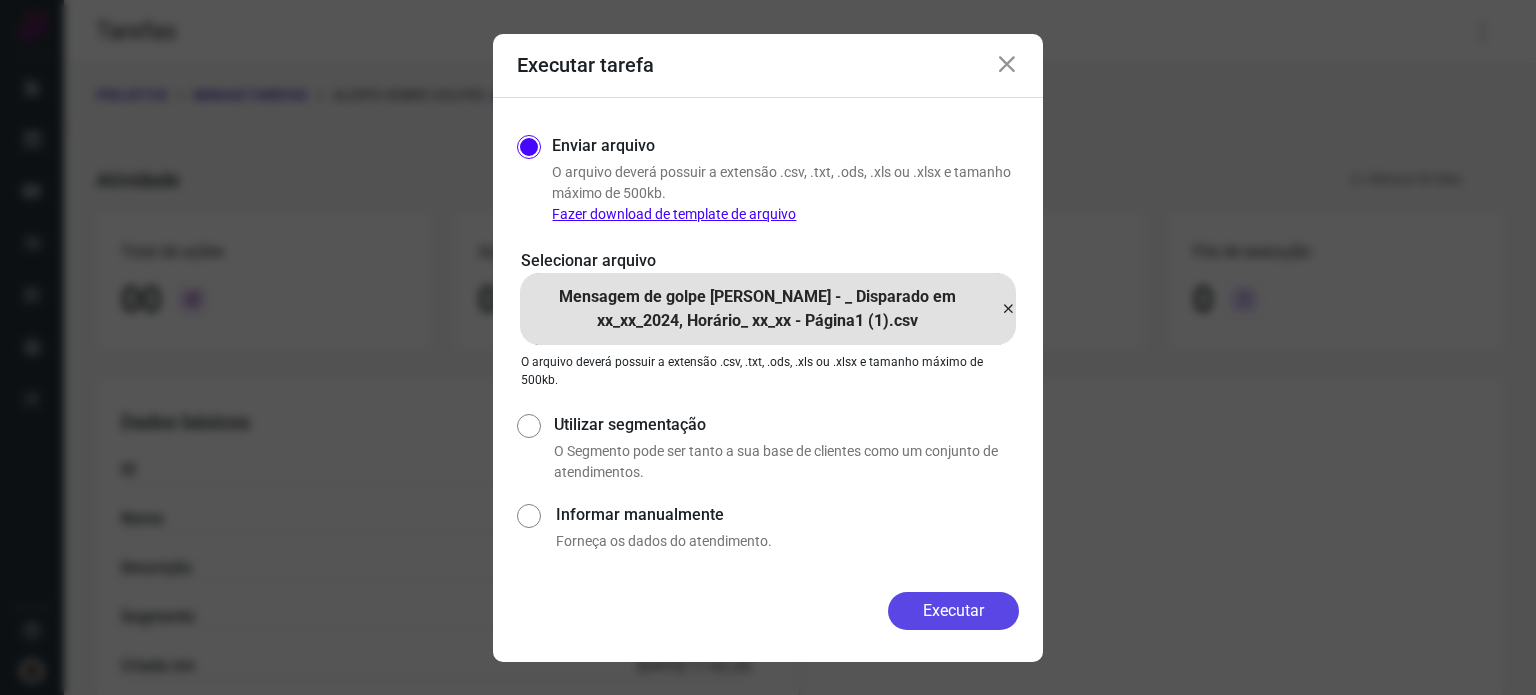 click on "Executar" at bounding box center (953, 611) 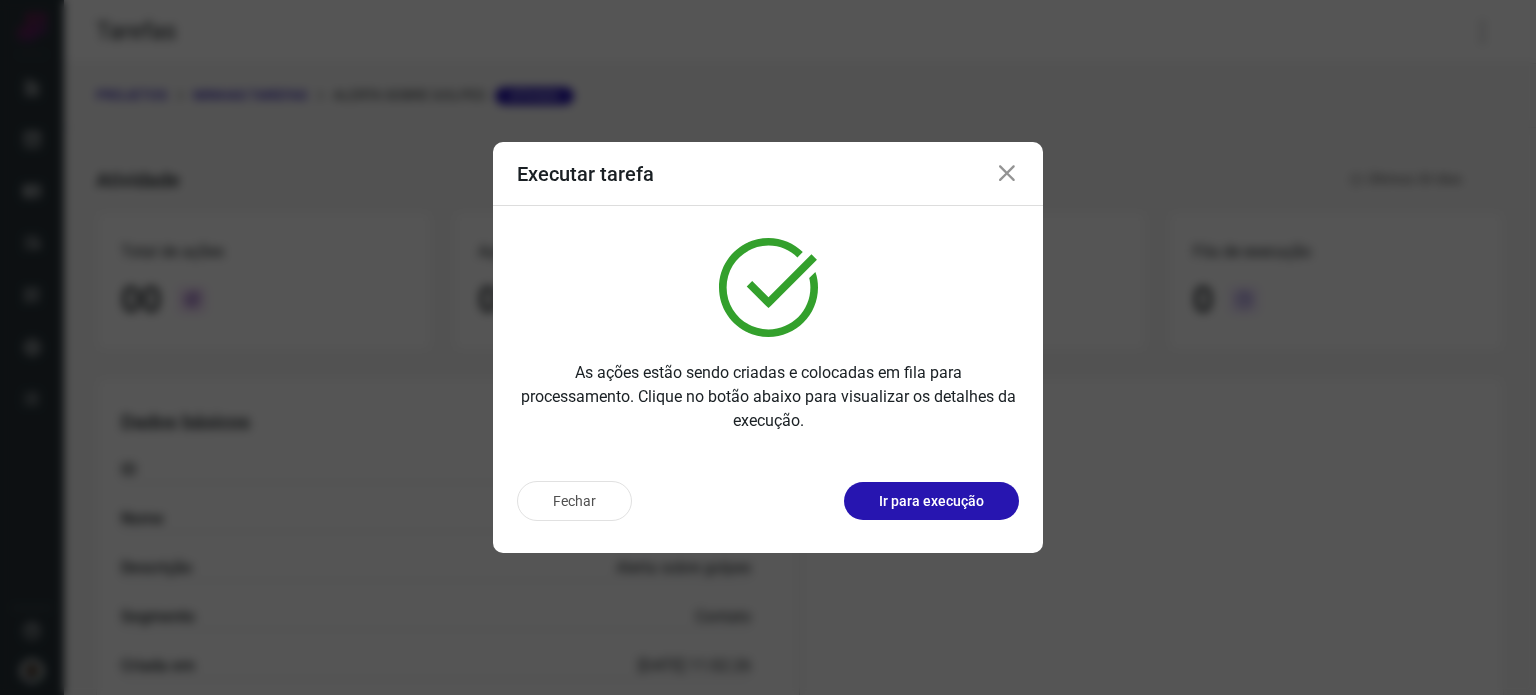 click at bounding box center [1007, 174] 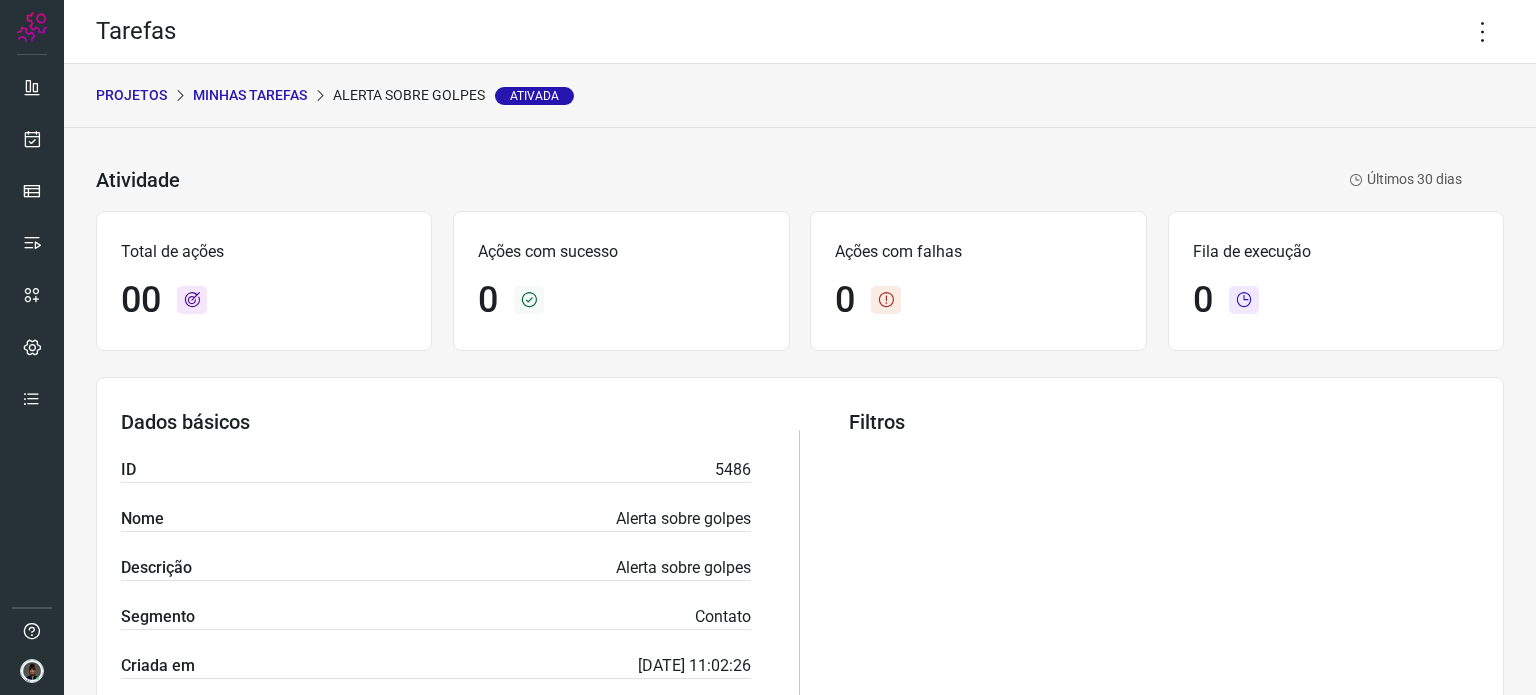 click on "Minhas Tarefas" at bounding box center (250, 95) 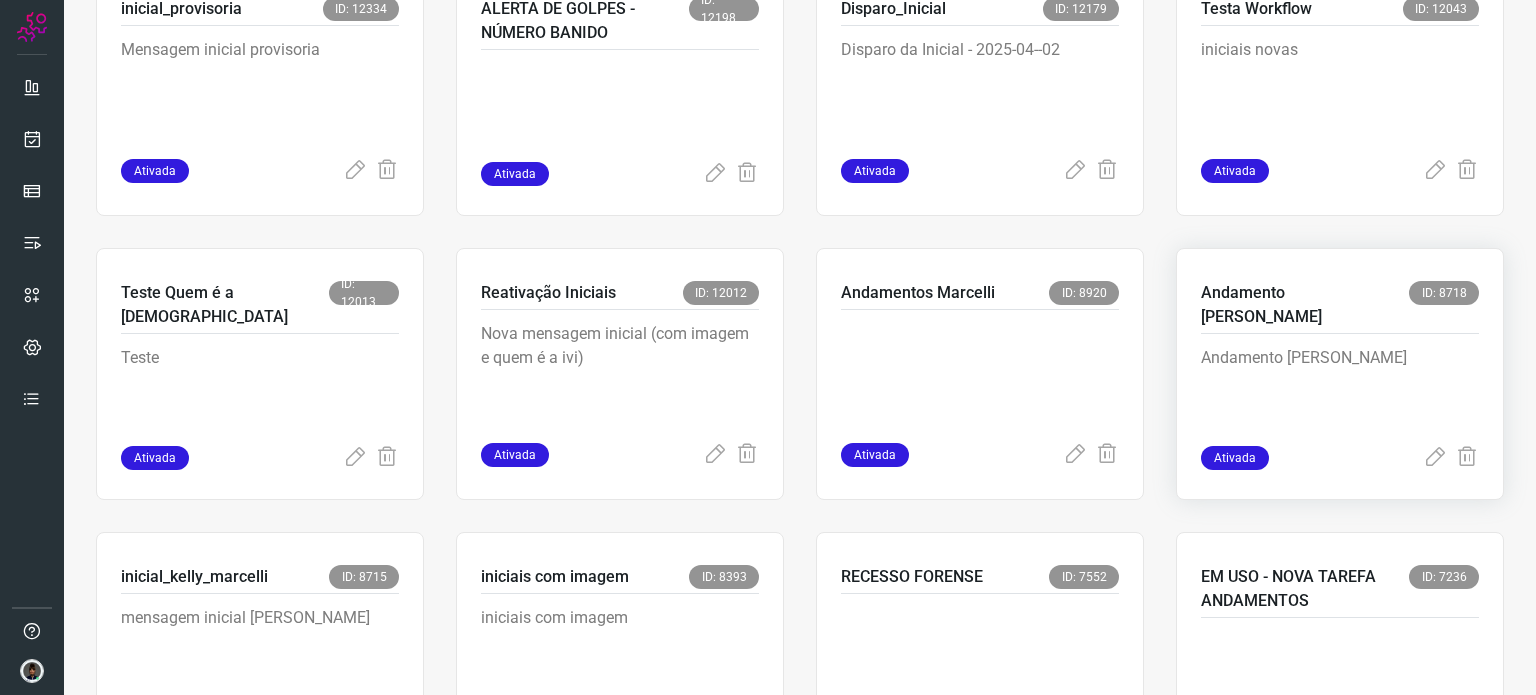 scroll, scrollTop: 500, scrollLeft: 0, axis: vertical 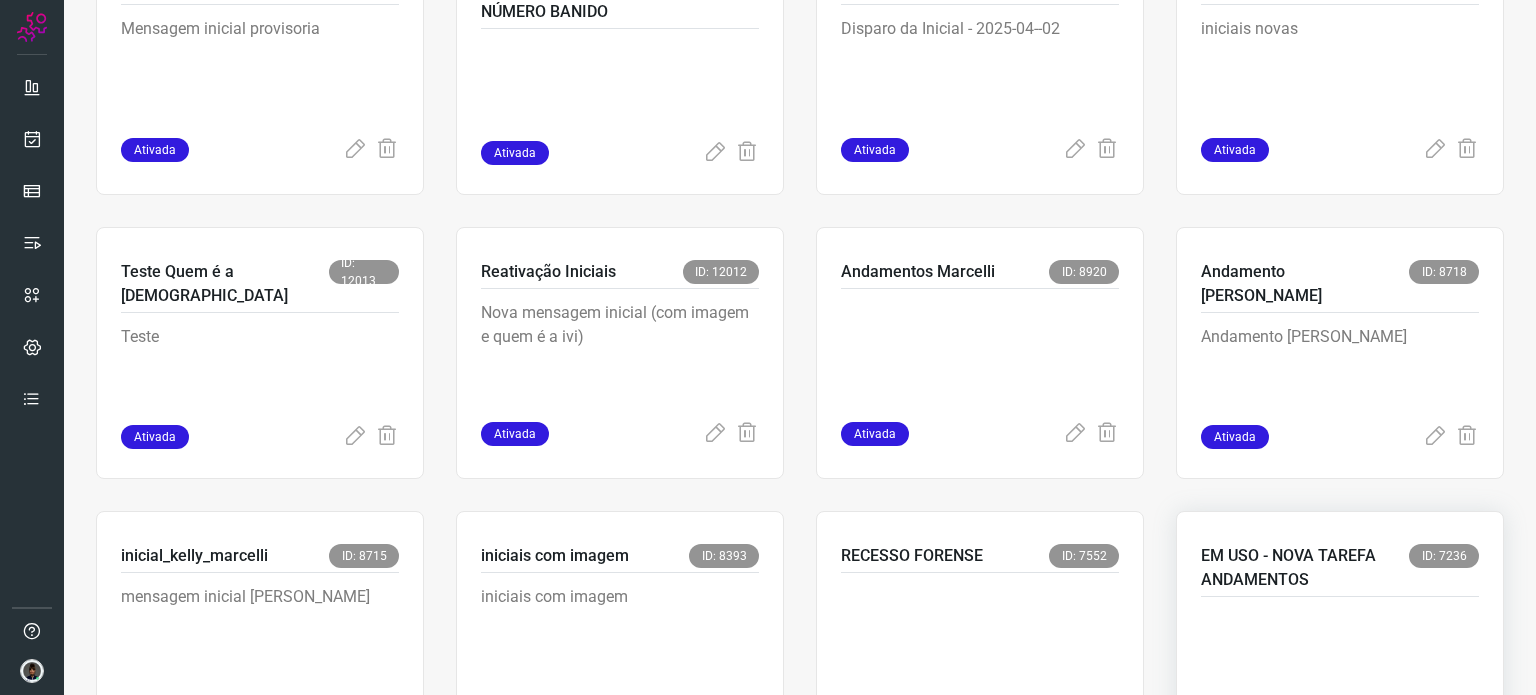 click at bounding box center (1340, 659) 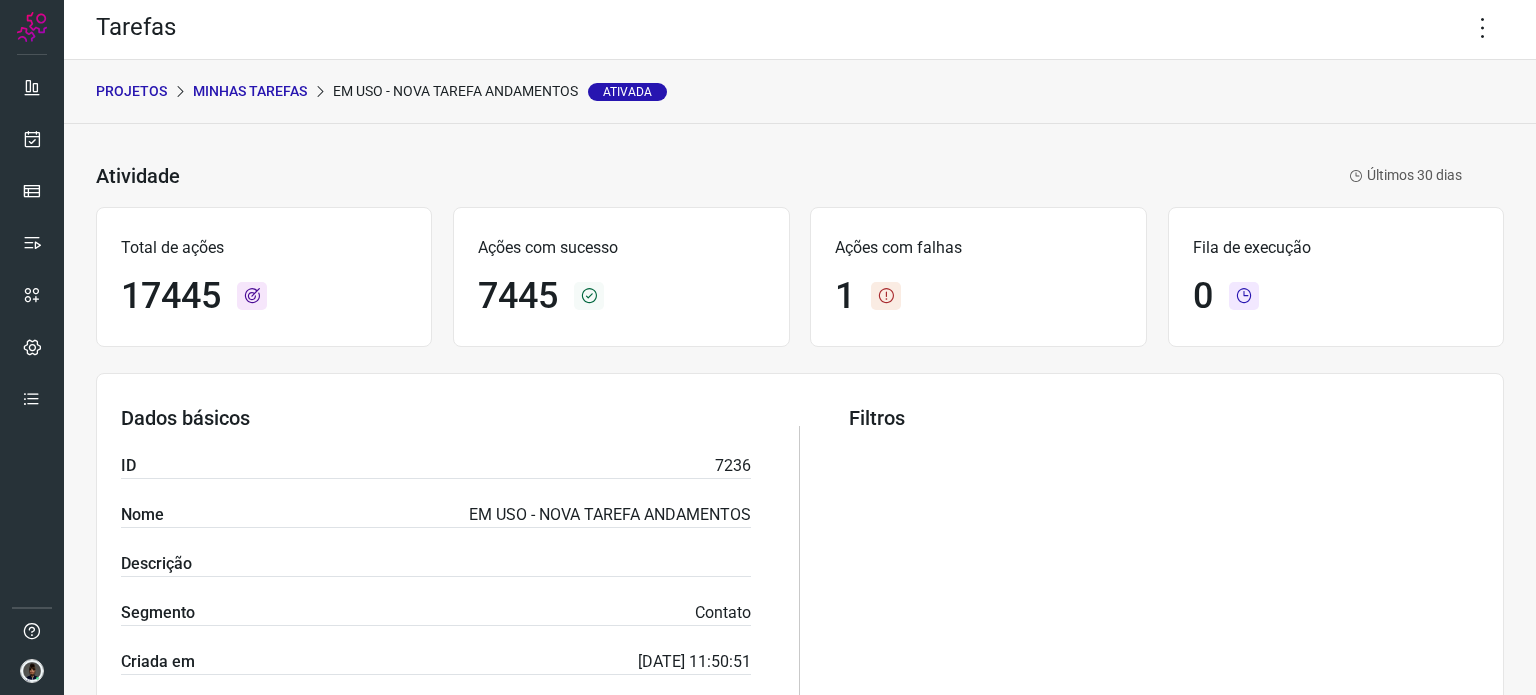 scroll, scrollTop: 0, scrollLeft: 0, axis: both 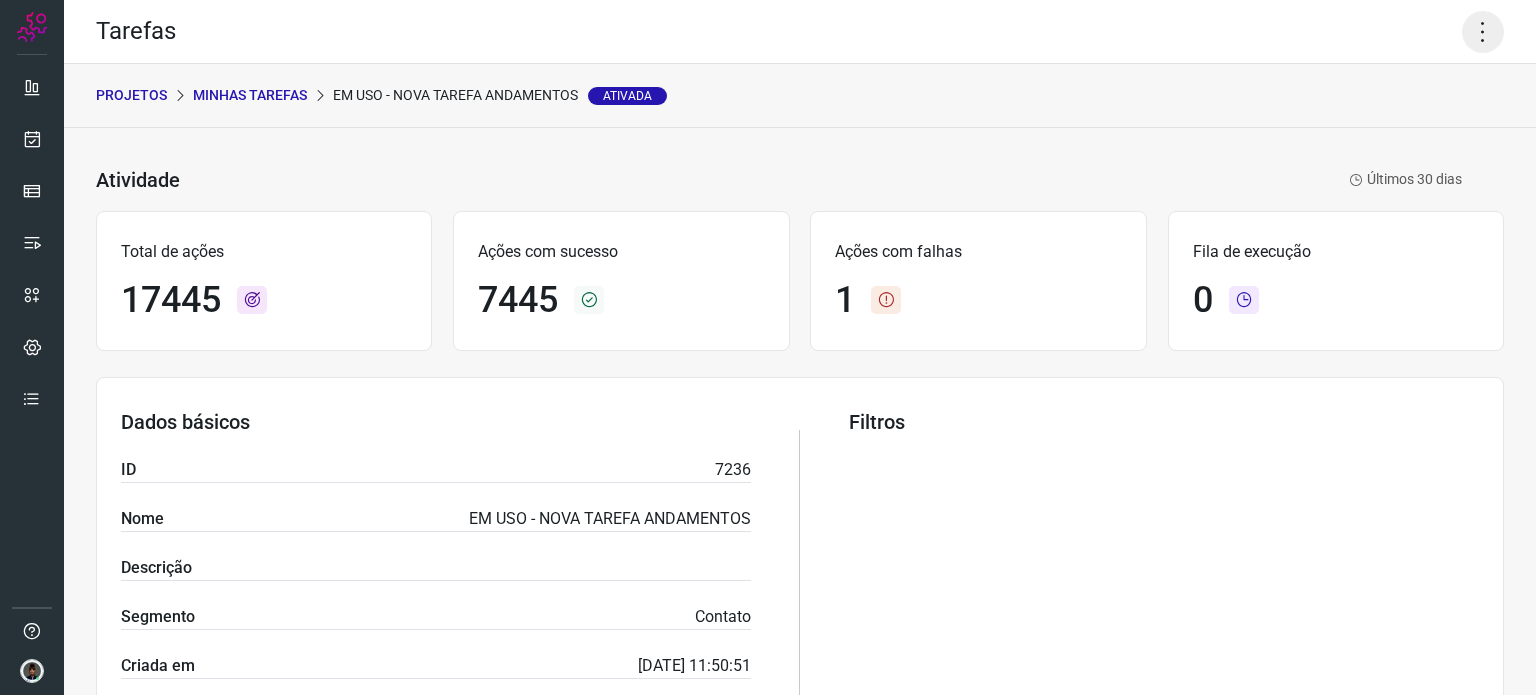 click on "Tarefas" at bounding box center (800, 32) 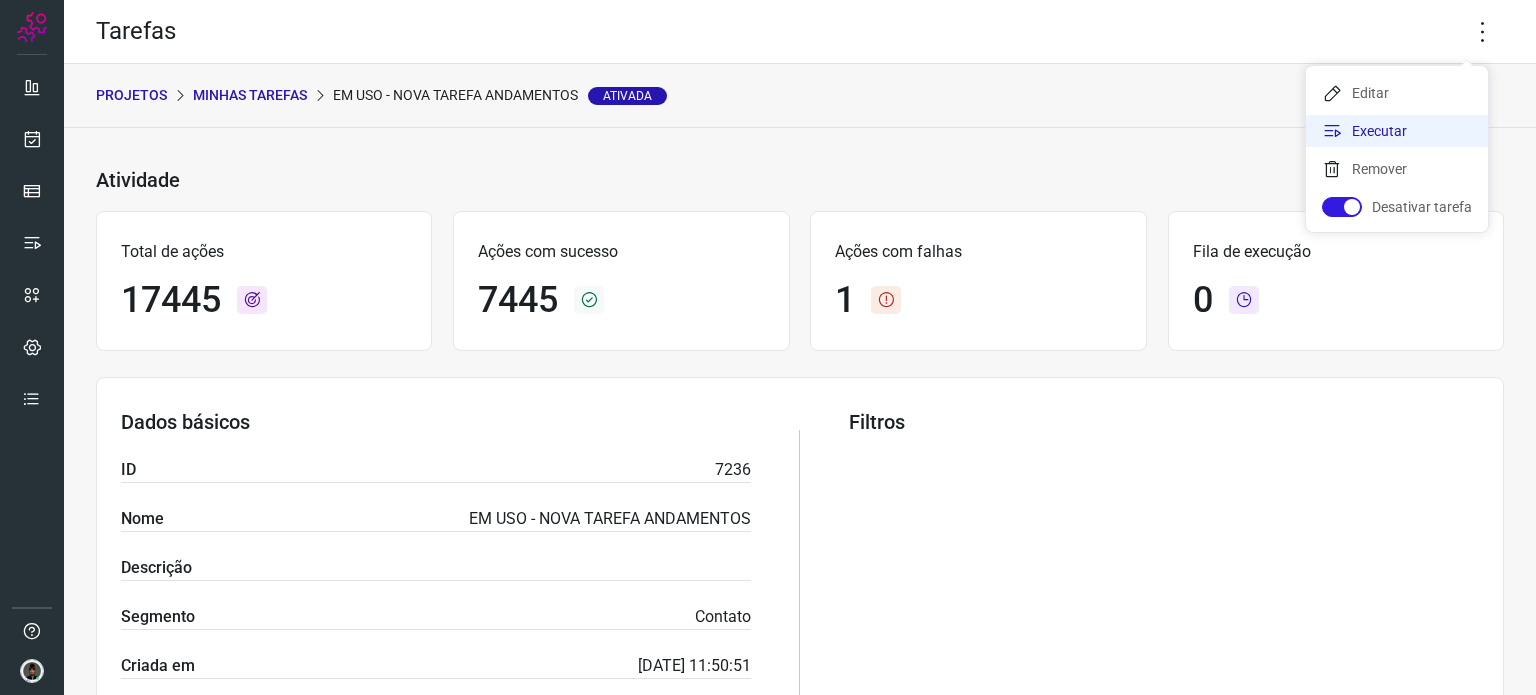 click on "Executar" 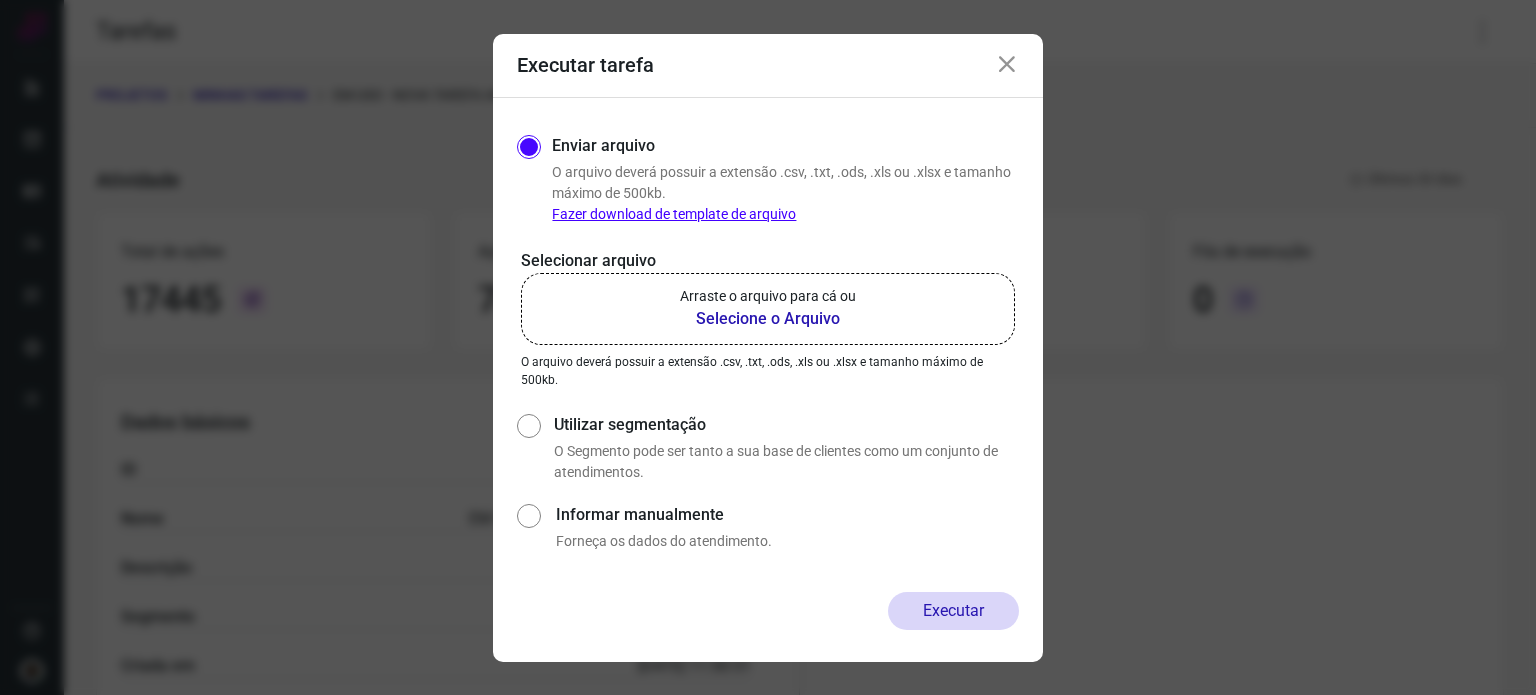 click on "Selecione o Arquivo" at bounding box center (768, 319) 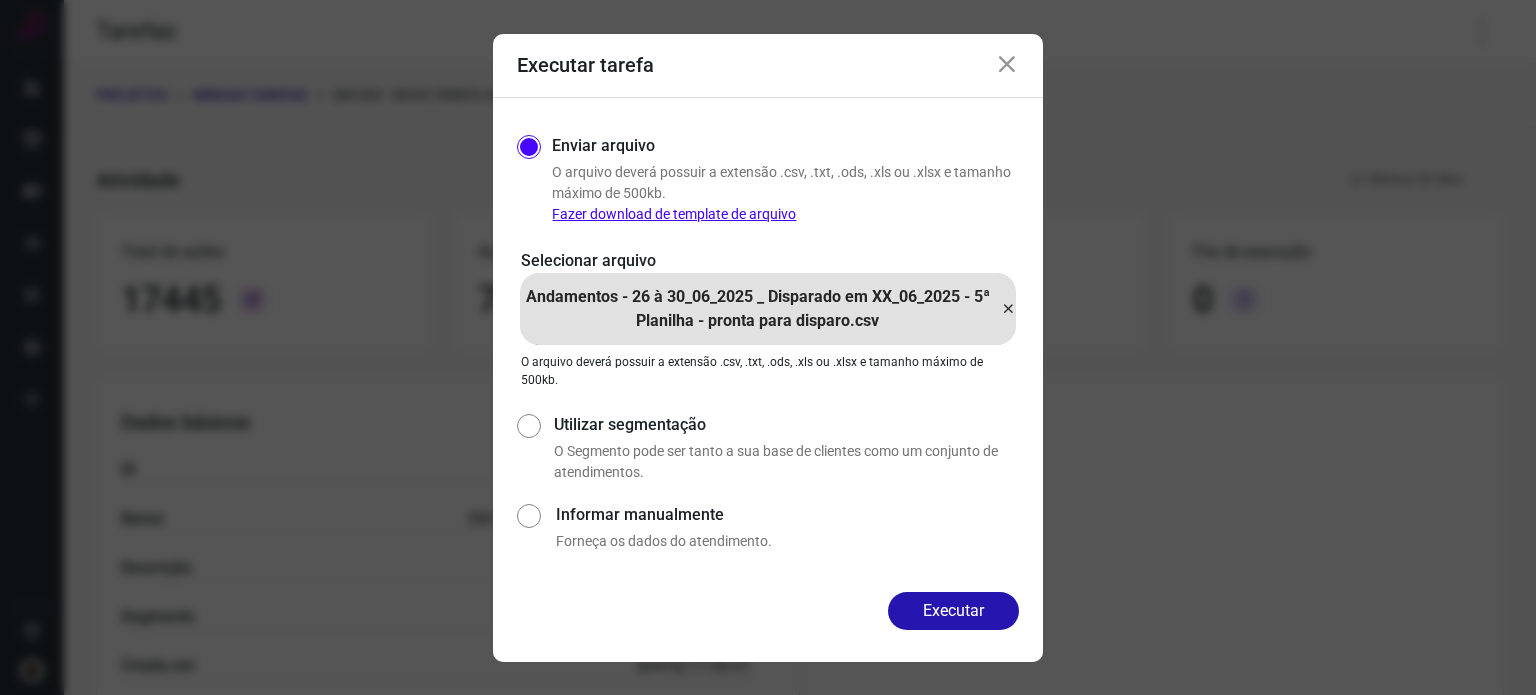click on "Executar" at bounding box center (953, 611) 